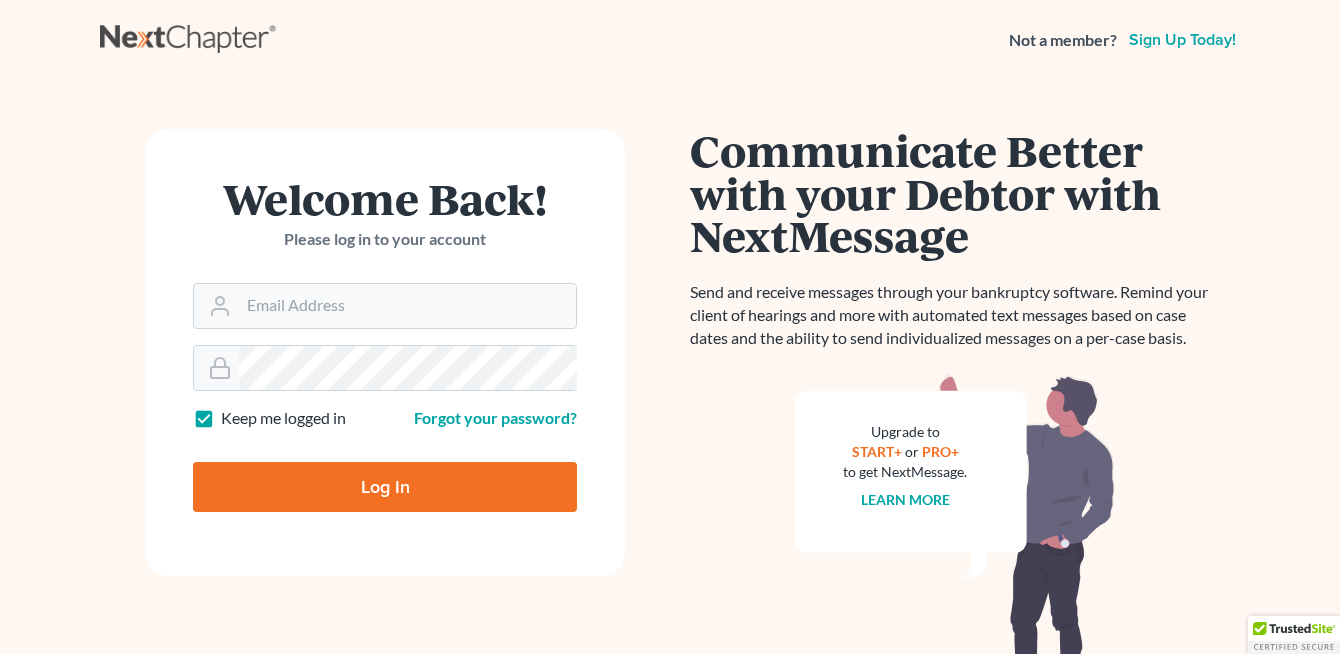 scroll, scrollTop: 0, scrollLeft: 0, axis: both 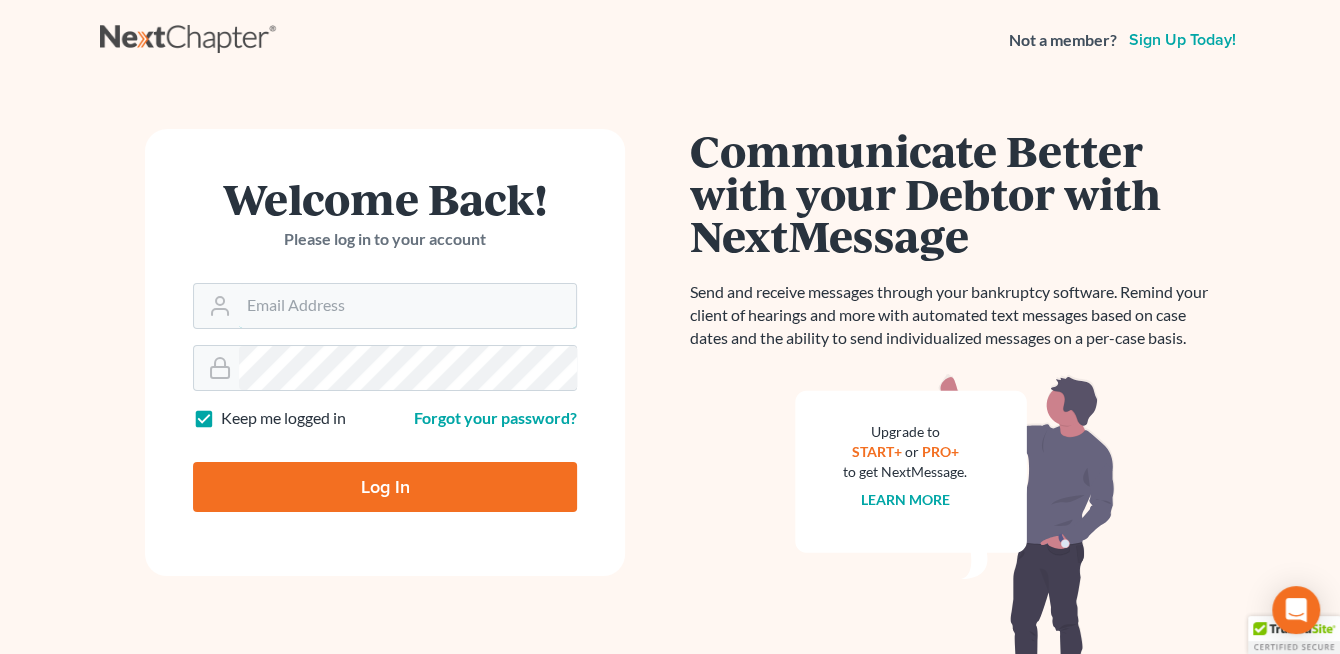 type on "[EMAIL]" 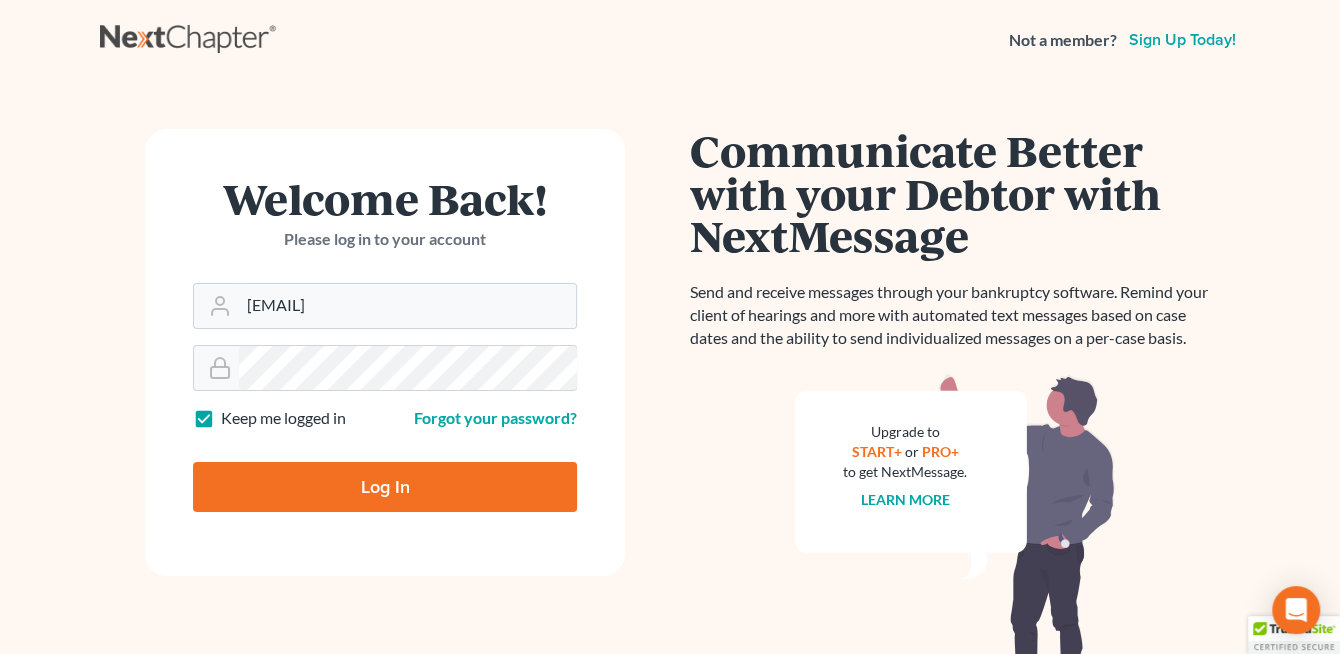 click on "Log In" at bounding box center [385, 487] 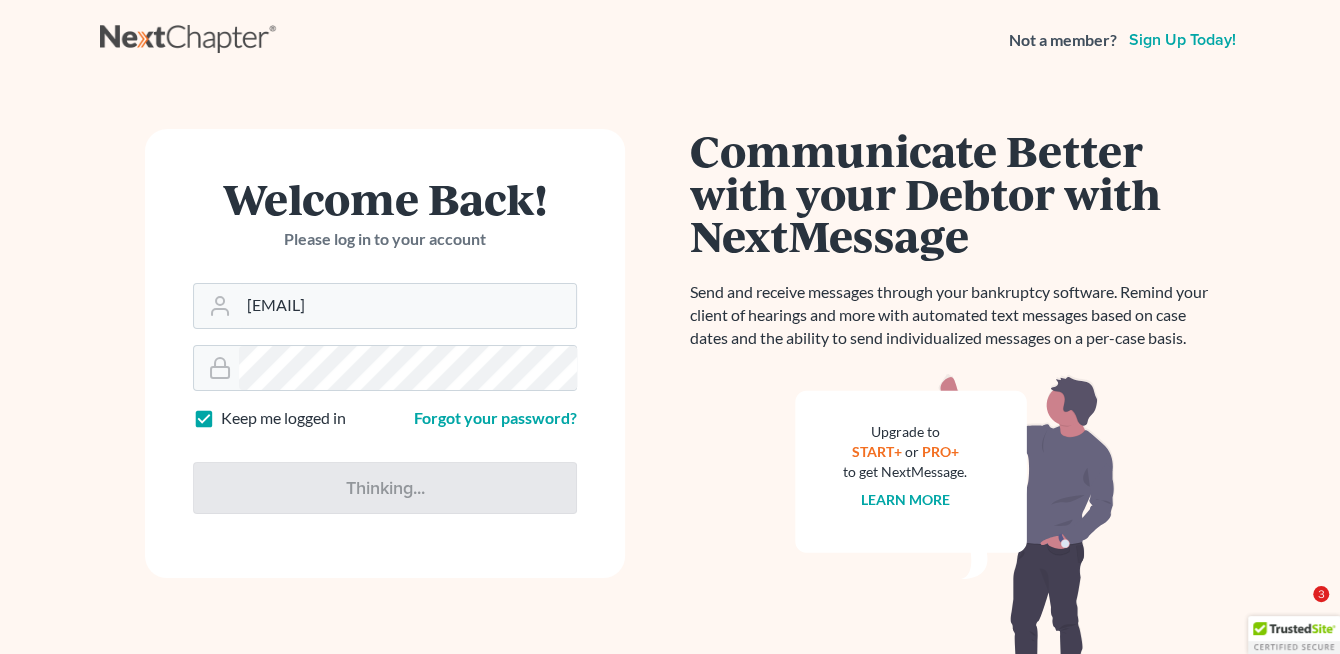 type on "Thinking..." 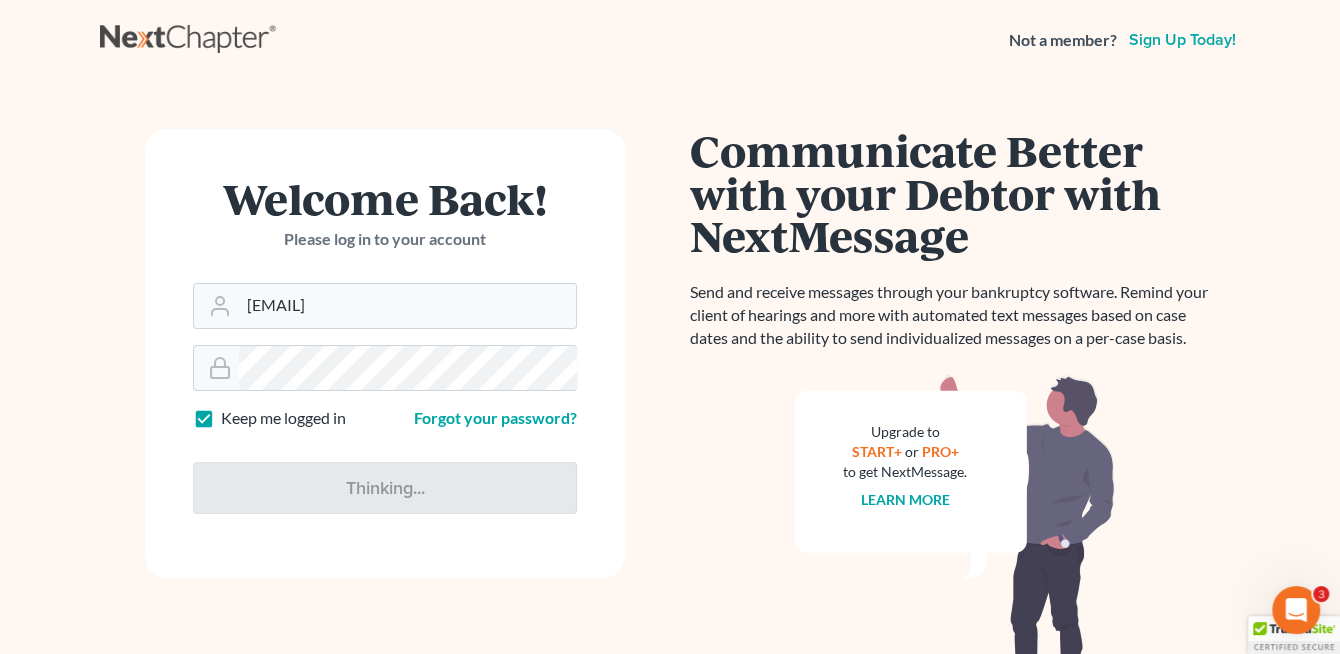 scroll, scrollTop: 0, scrollLeft: 0, axis: both 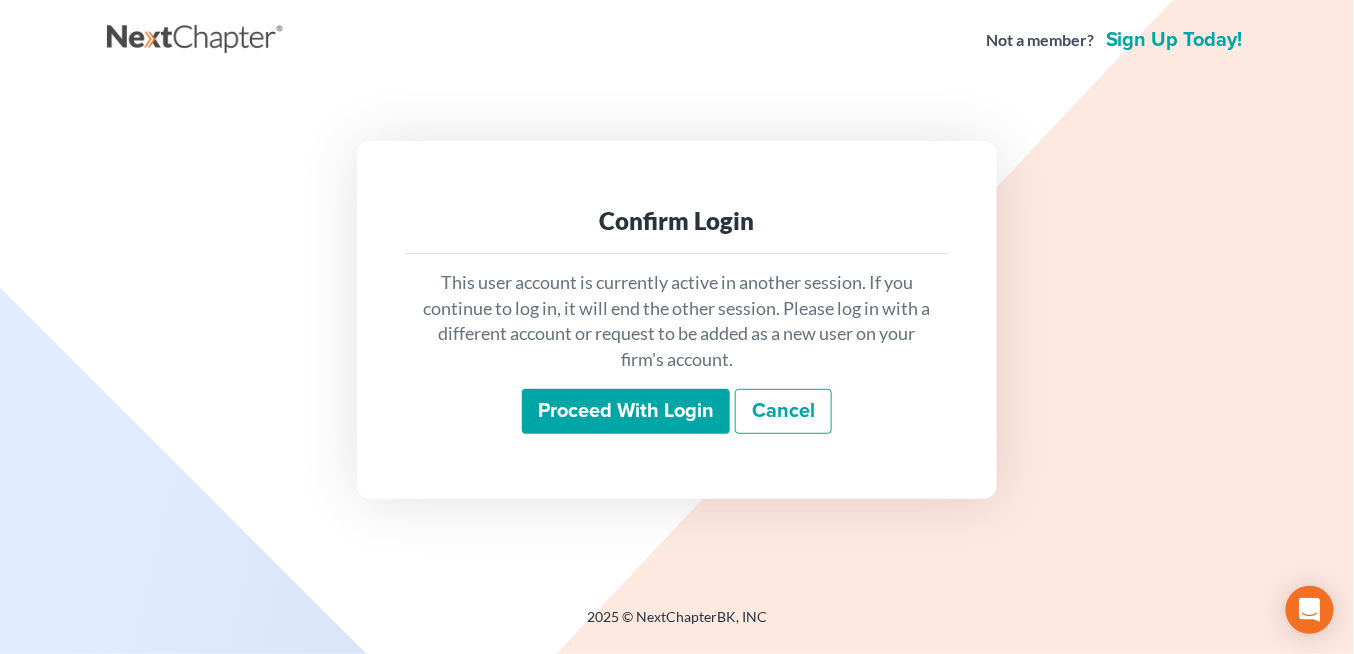 click on "Proceed with login" at bounding box center (626, 412) 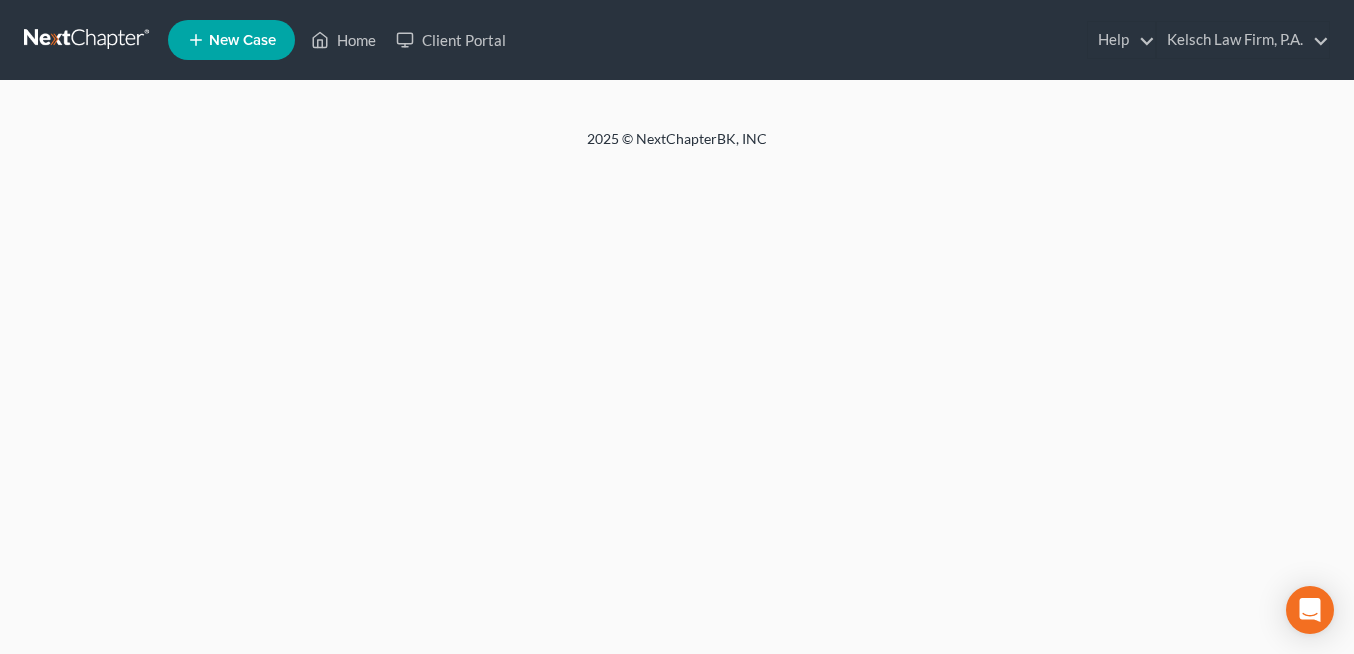 scroll, scrollTop: 0, scrollLeft: 0, axis: both 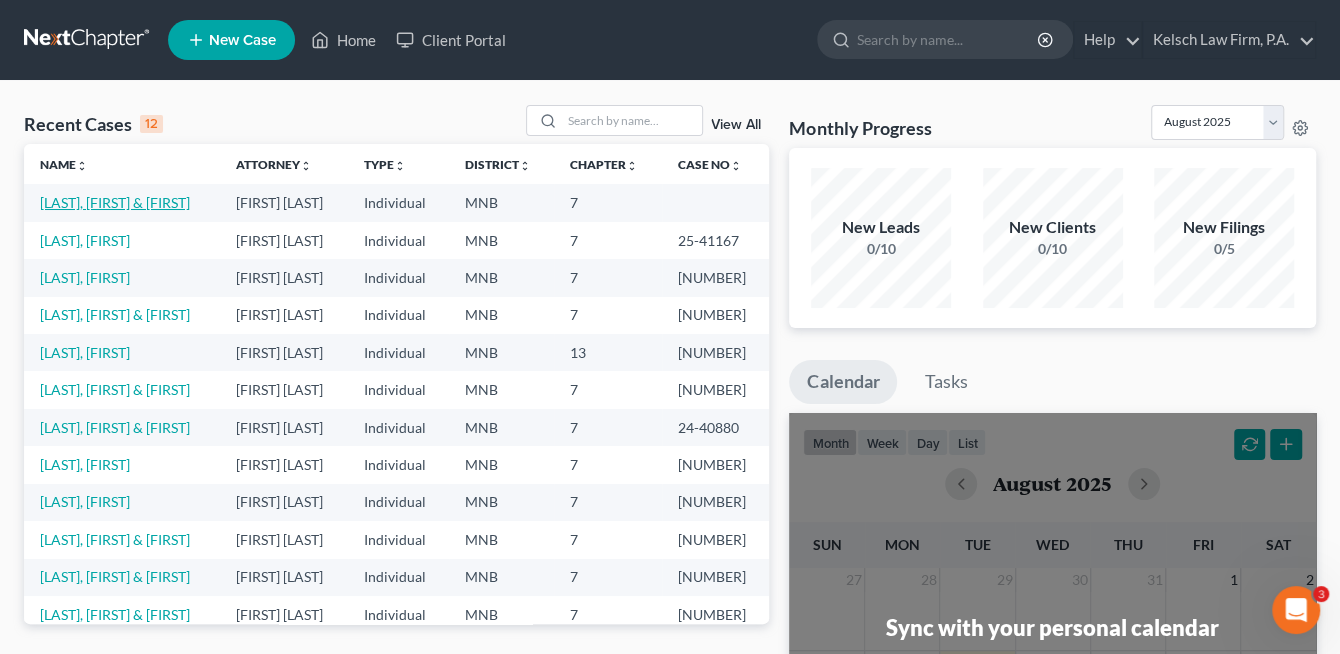 click on "[LAST], [FIRST] & [FIRST]" at bounding box center [115, 202] 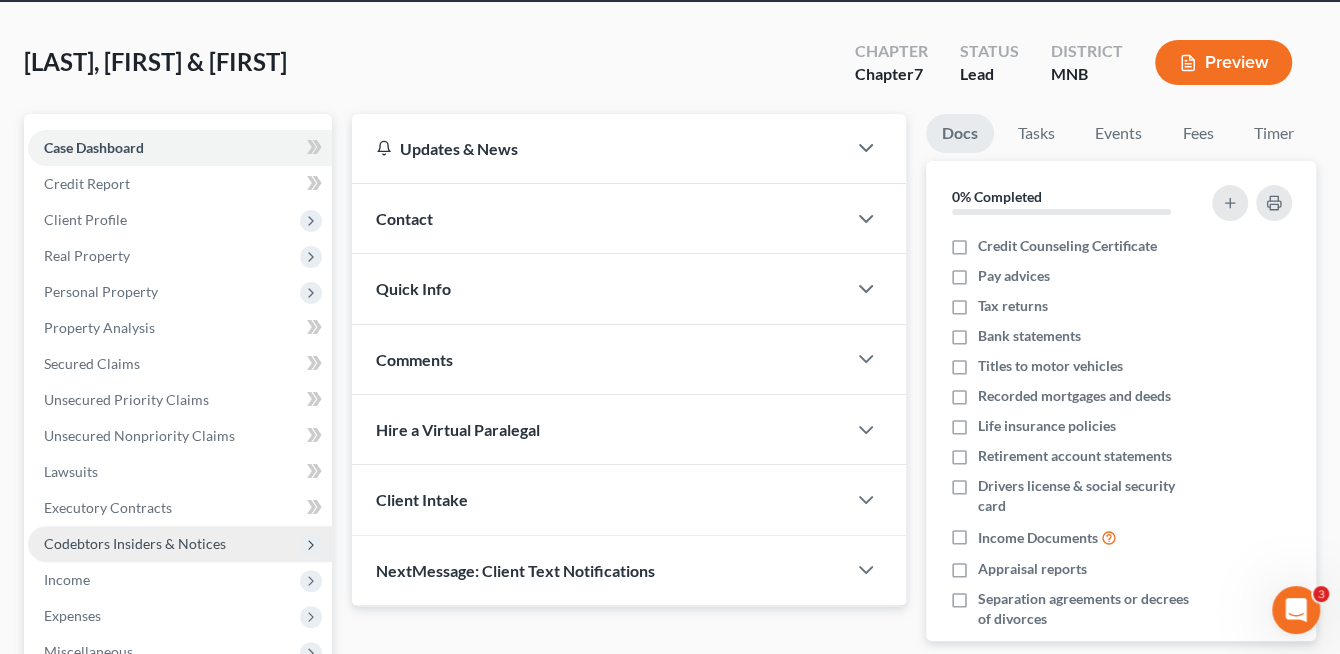 scroll, scrollTop: 300, scrollLeft: 0, axis: vertical 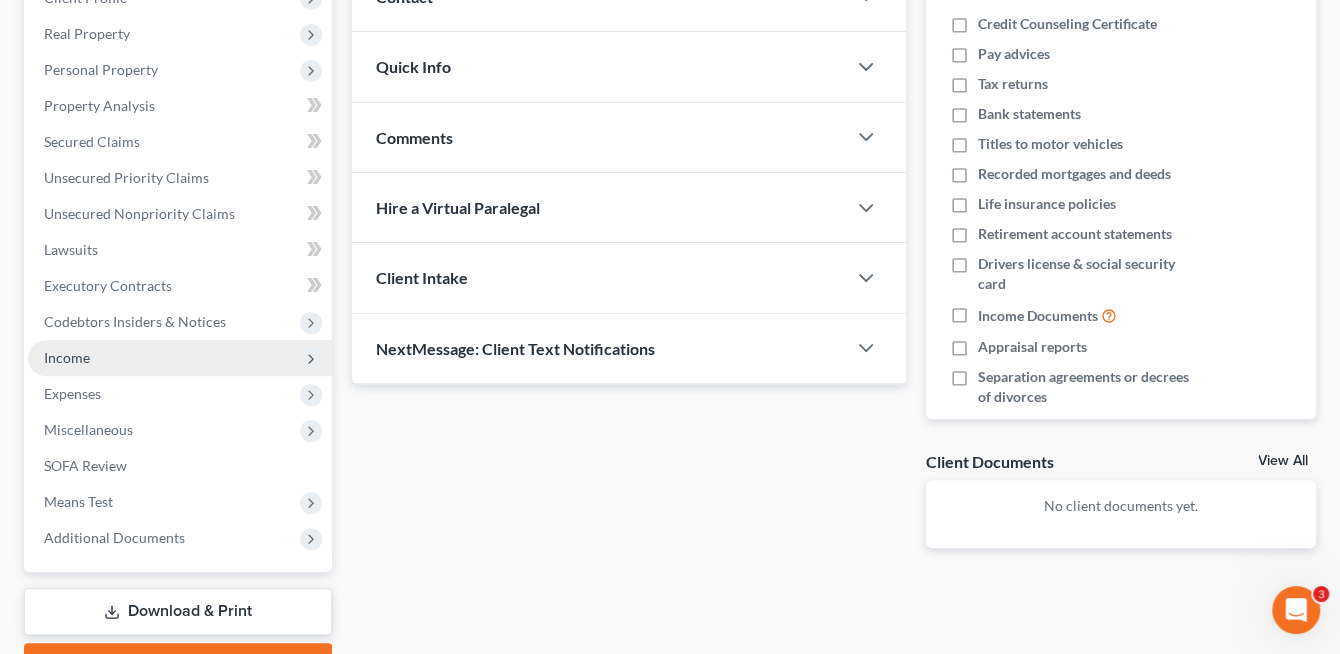click on "Income" at bounding box center (67, 357) 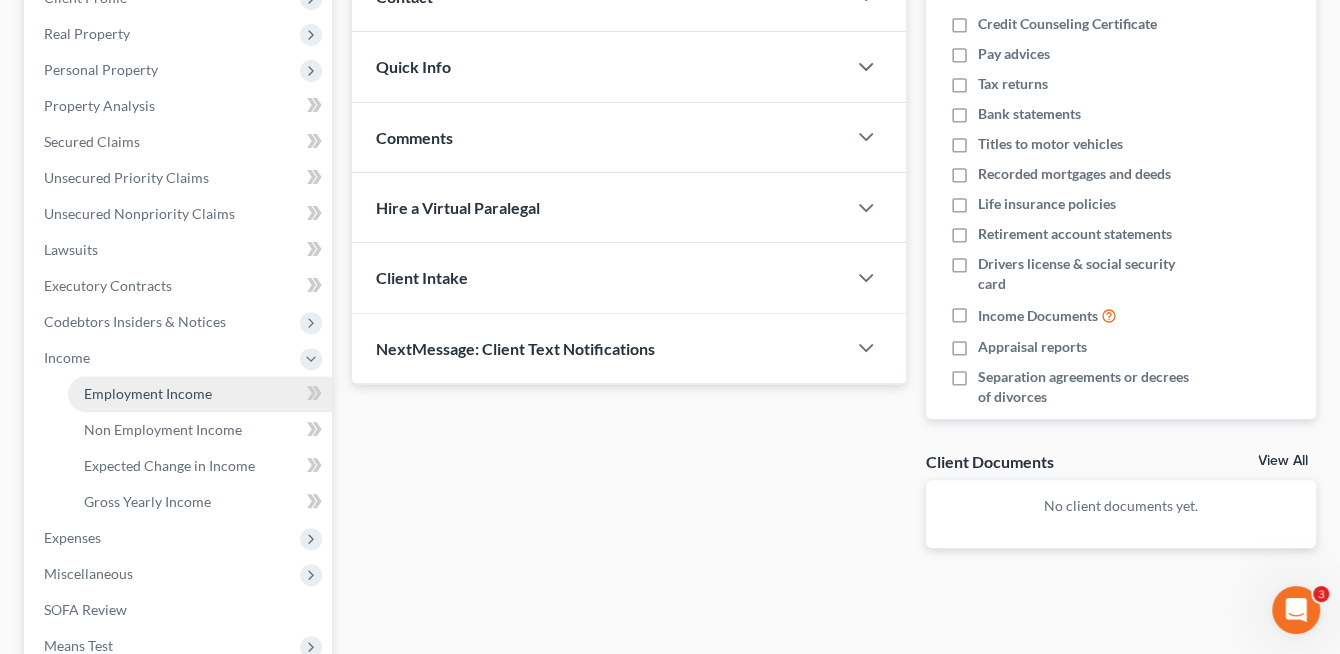 click on "Employment Income" at bounding box center (148, 393) 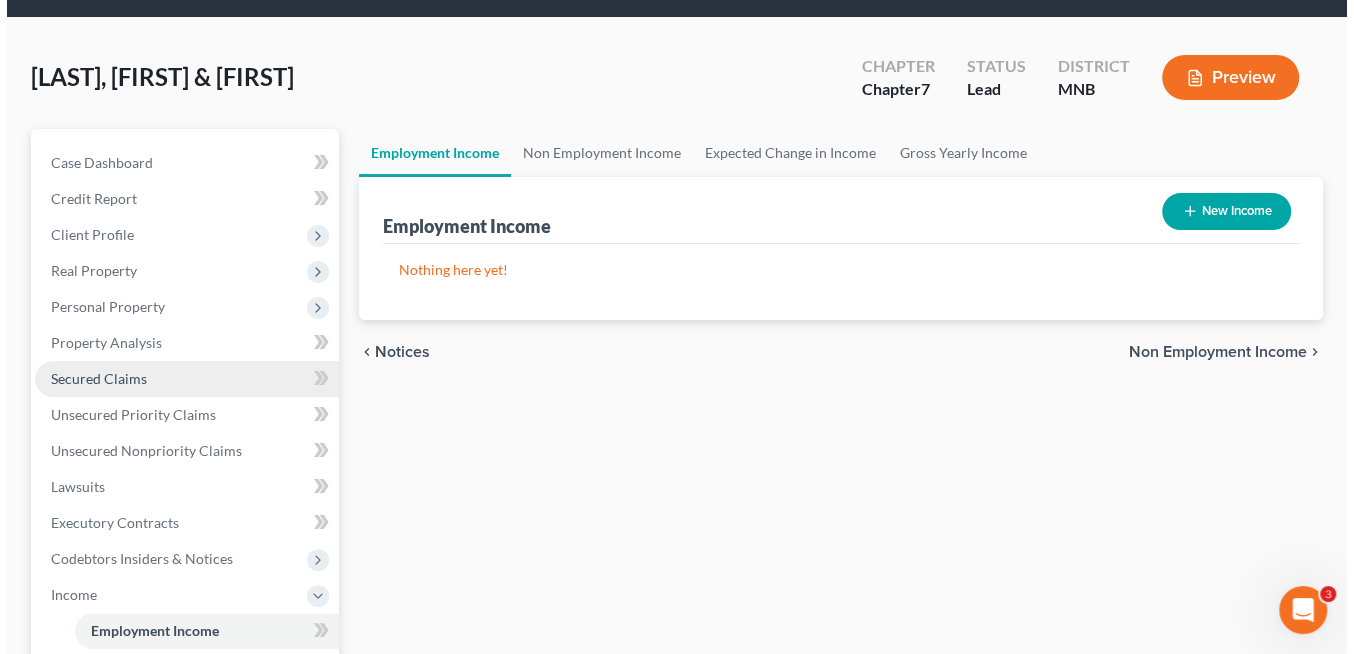 scroll, scrollTop: 0, scrollLeft: 0, axis: both 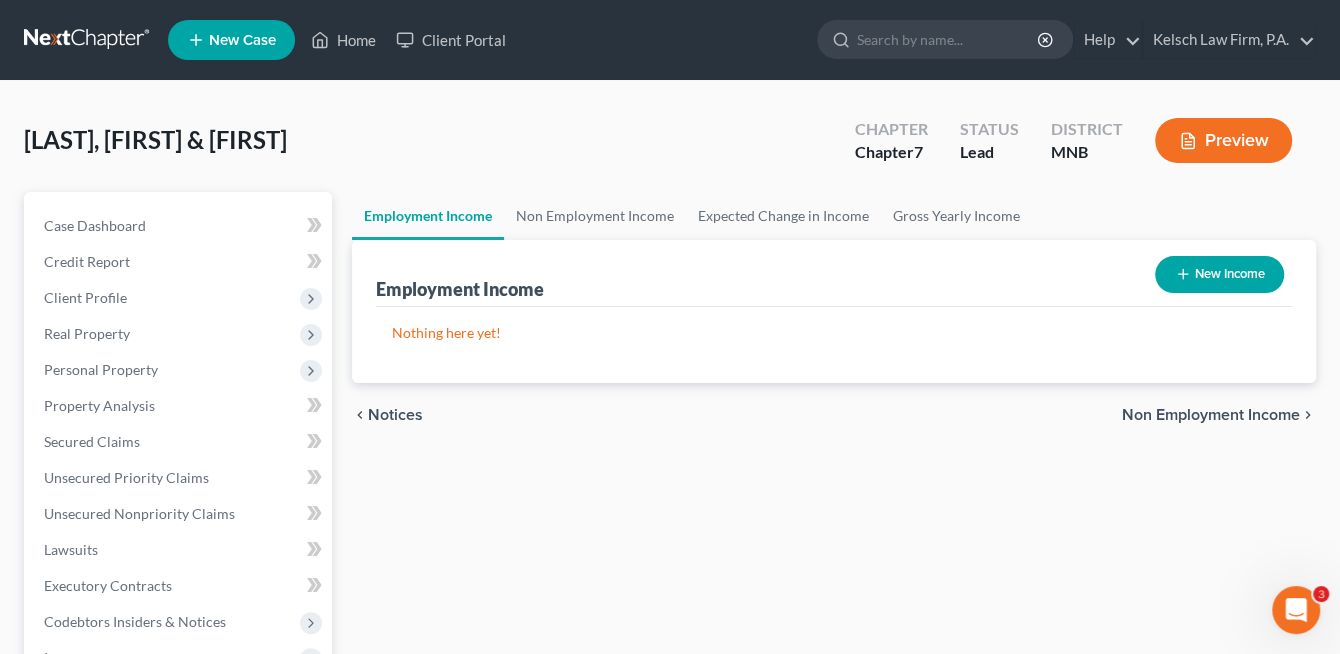 click on "New Income" at bounding box center (1219, 274) 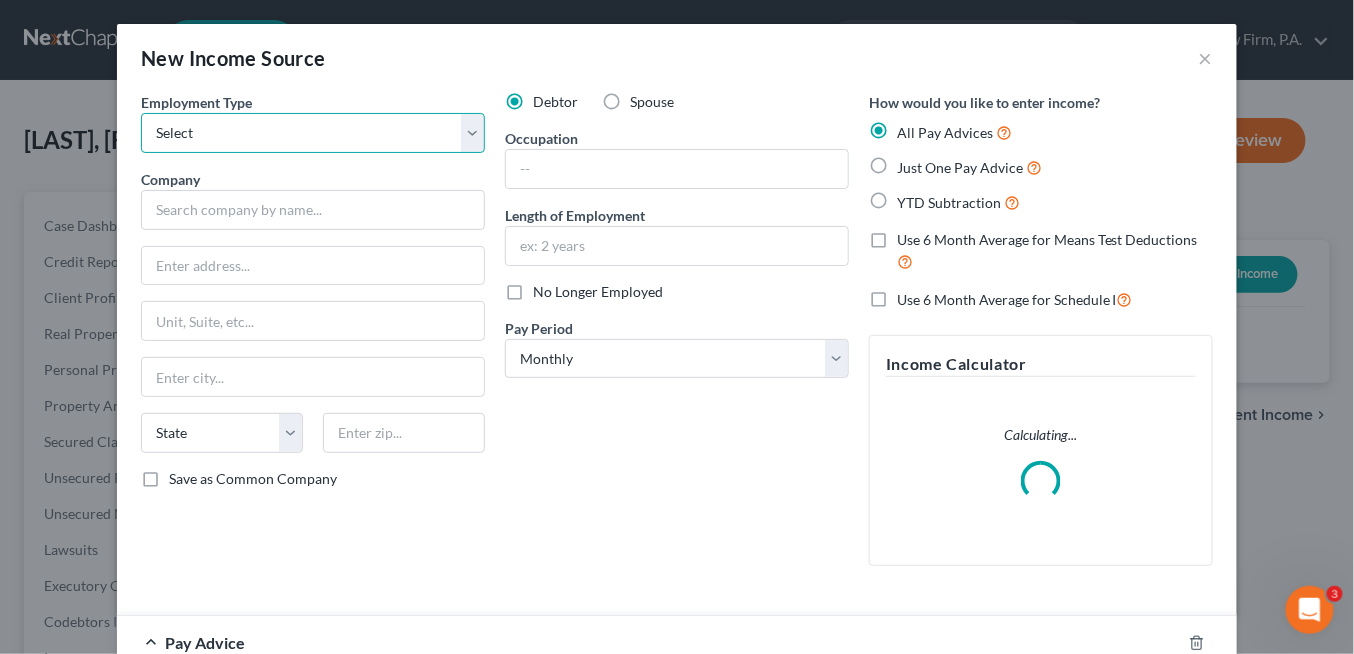 click on "Select Full or Part Time Employment Self Employment" at bounding box center (313, 133) 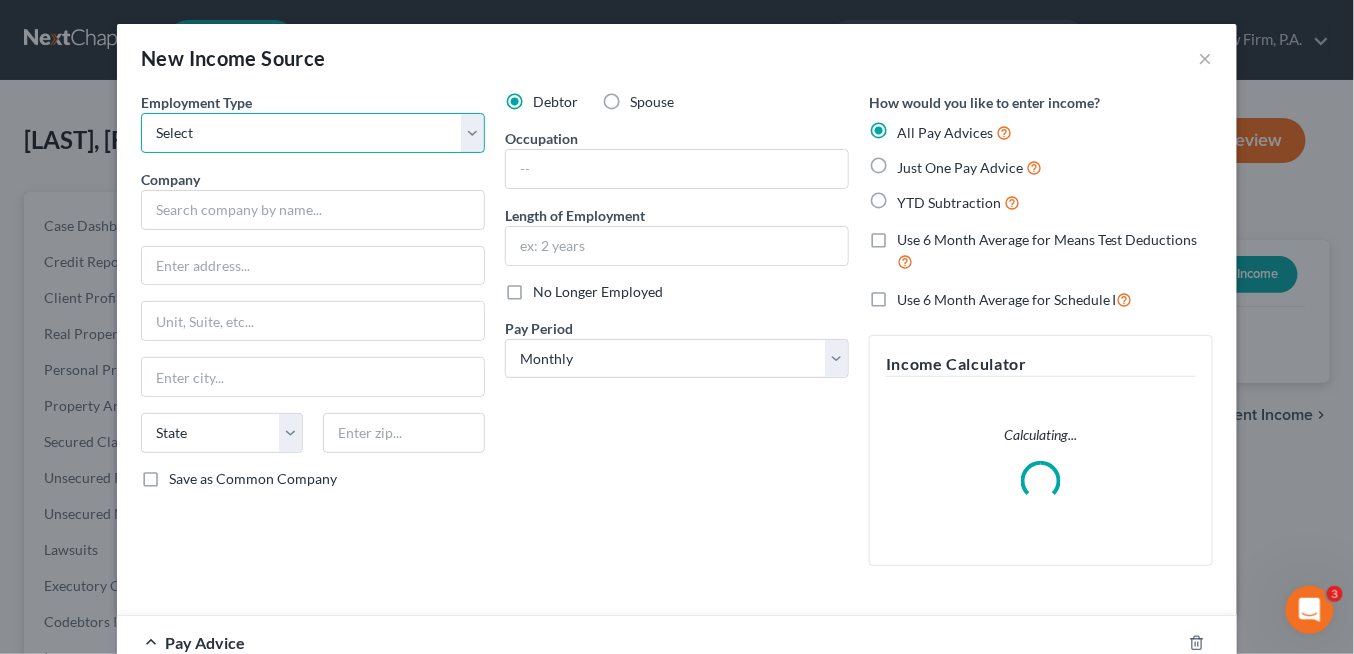 select on "0" 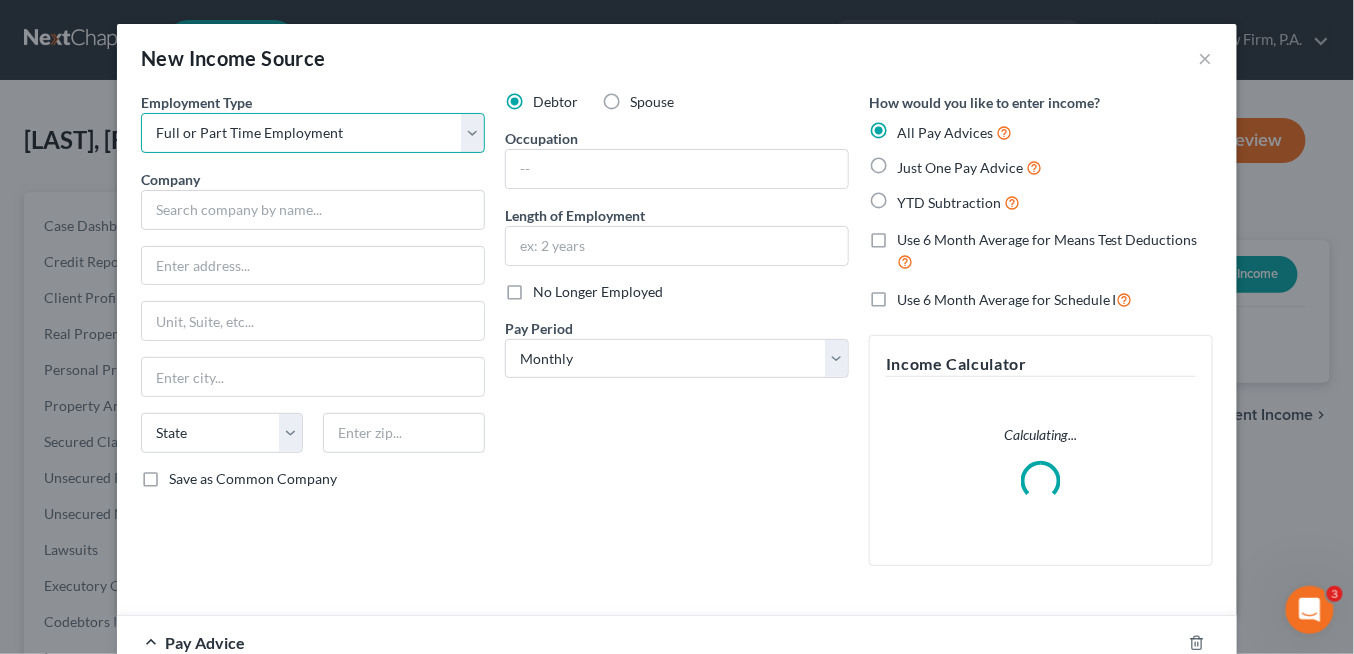 click on "Select Full or Part Time Employment Self Employment" at bounding box center [313, 133] 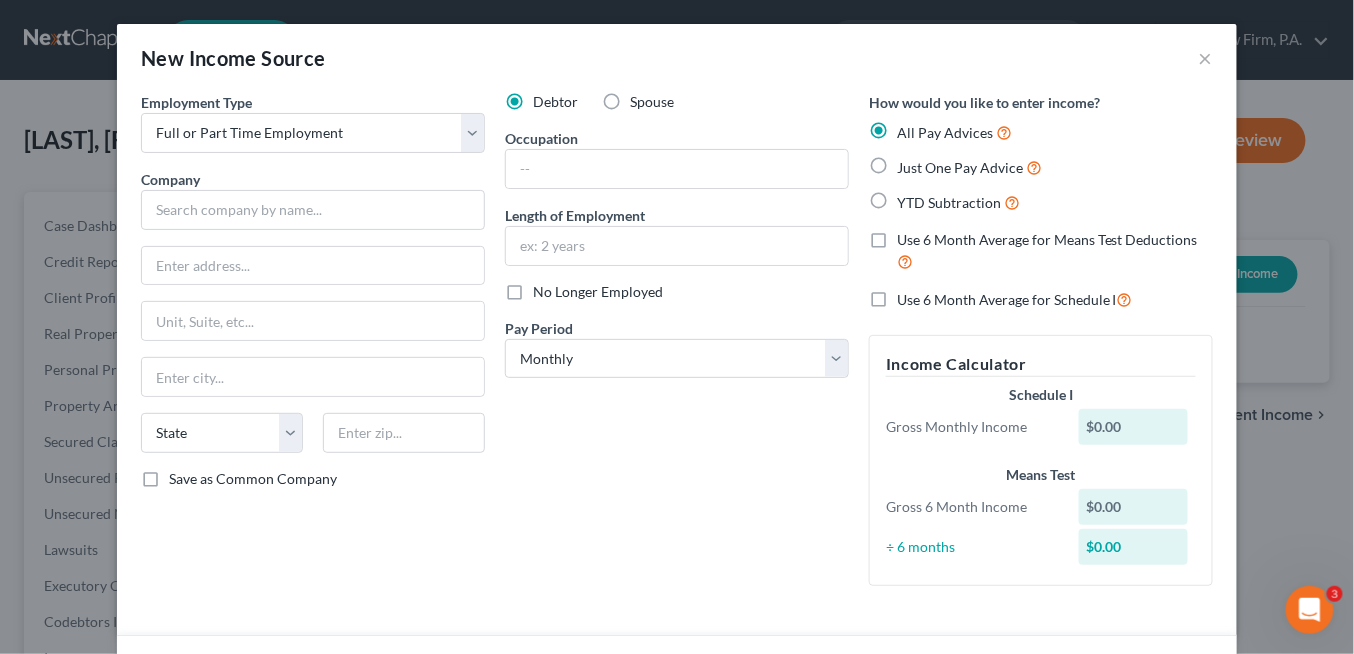 click on "Spouse" at bounding box center (652, 102) 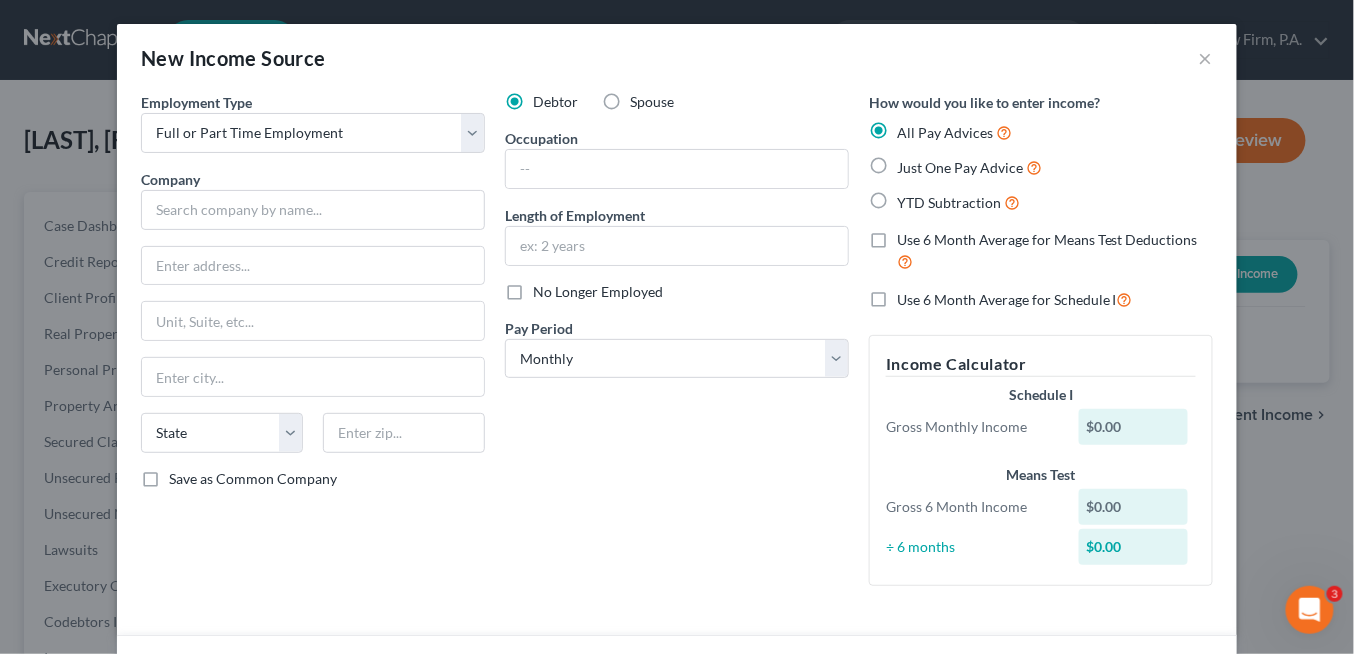 click on "Spouse" at bounding box center (644, 98) 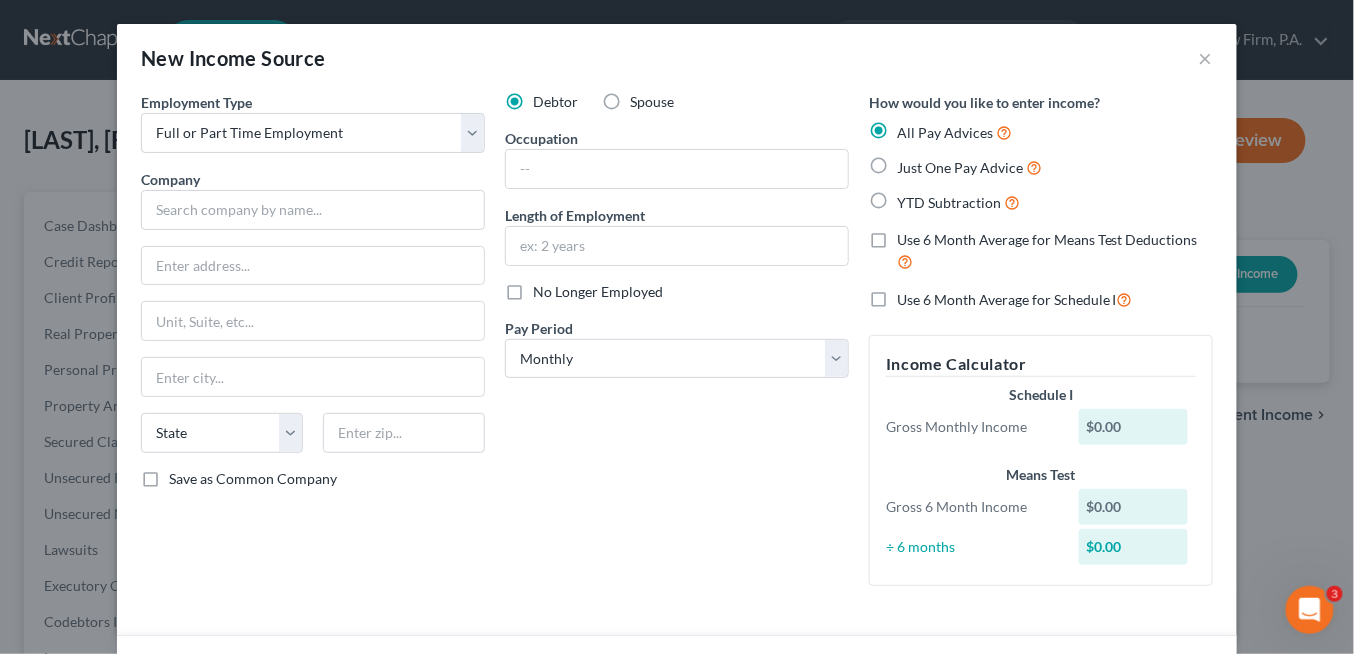 radio on "true" 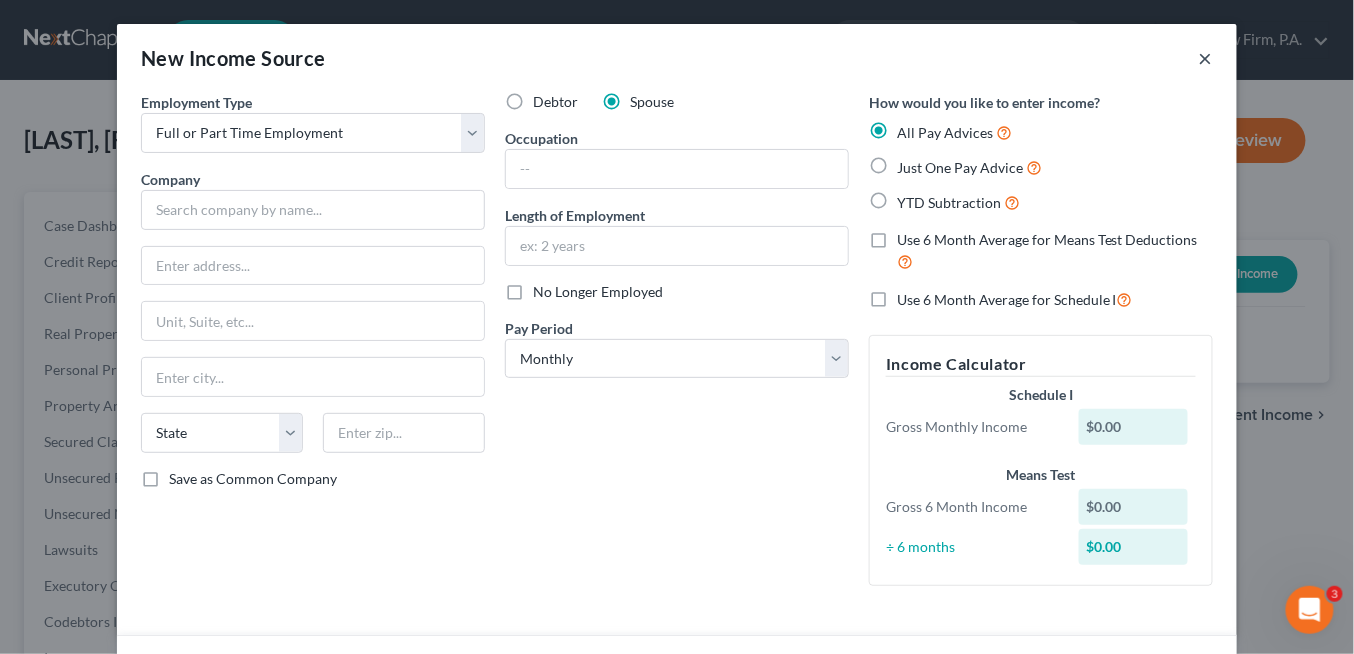 click on "×" at bounding box center (1206, 58) 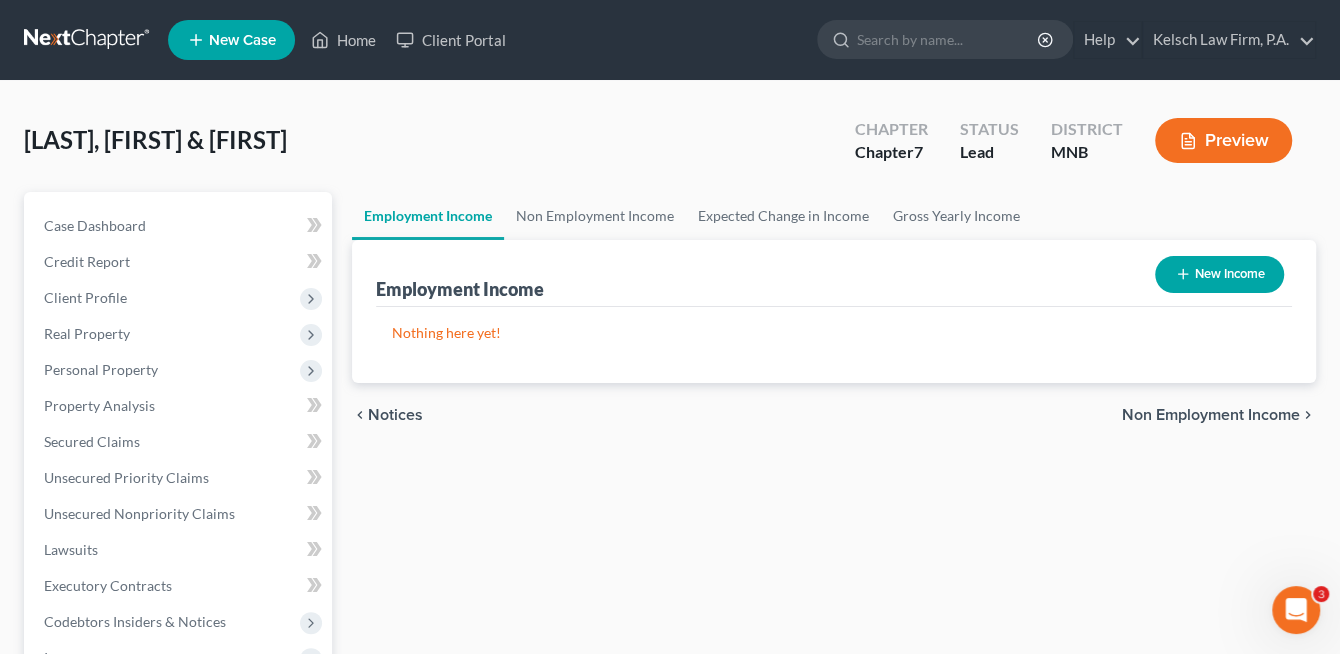 click on "New Income" at bounding box center (1219, 274) 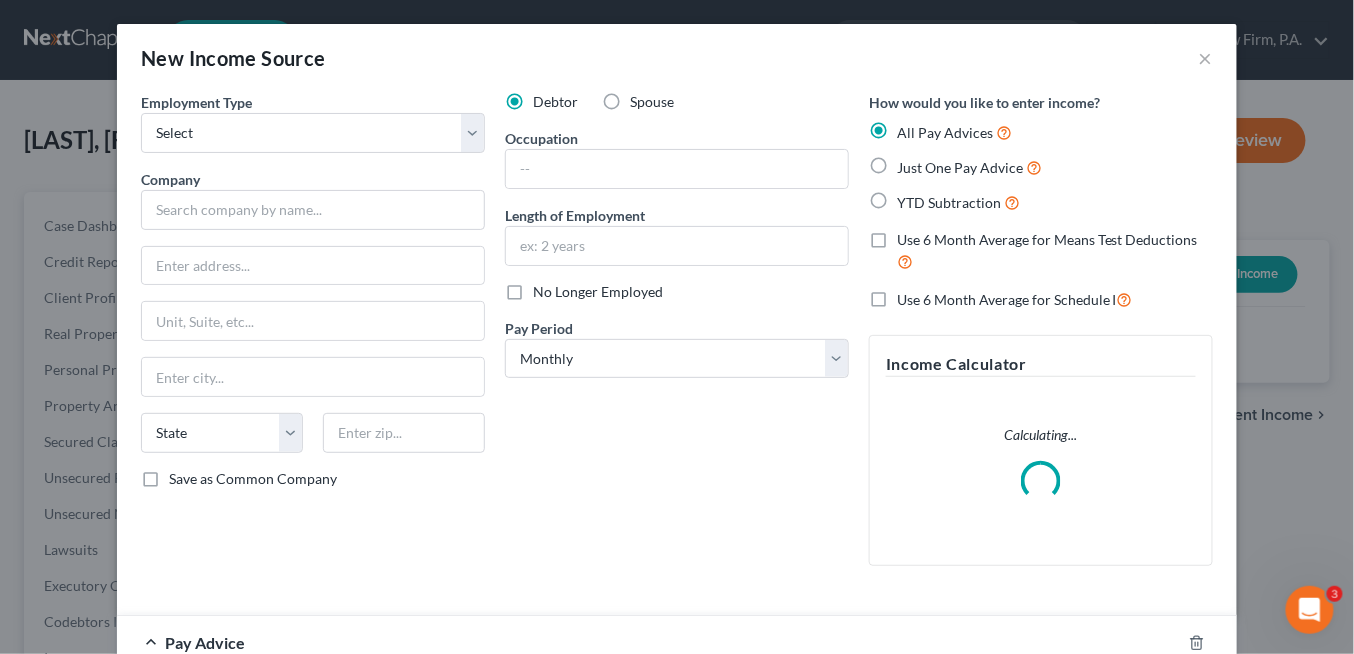 click on "Spouse" at bounding box center [652, 102] 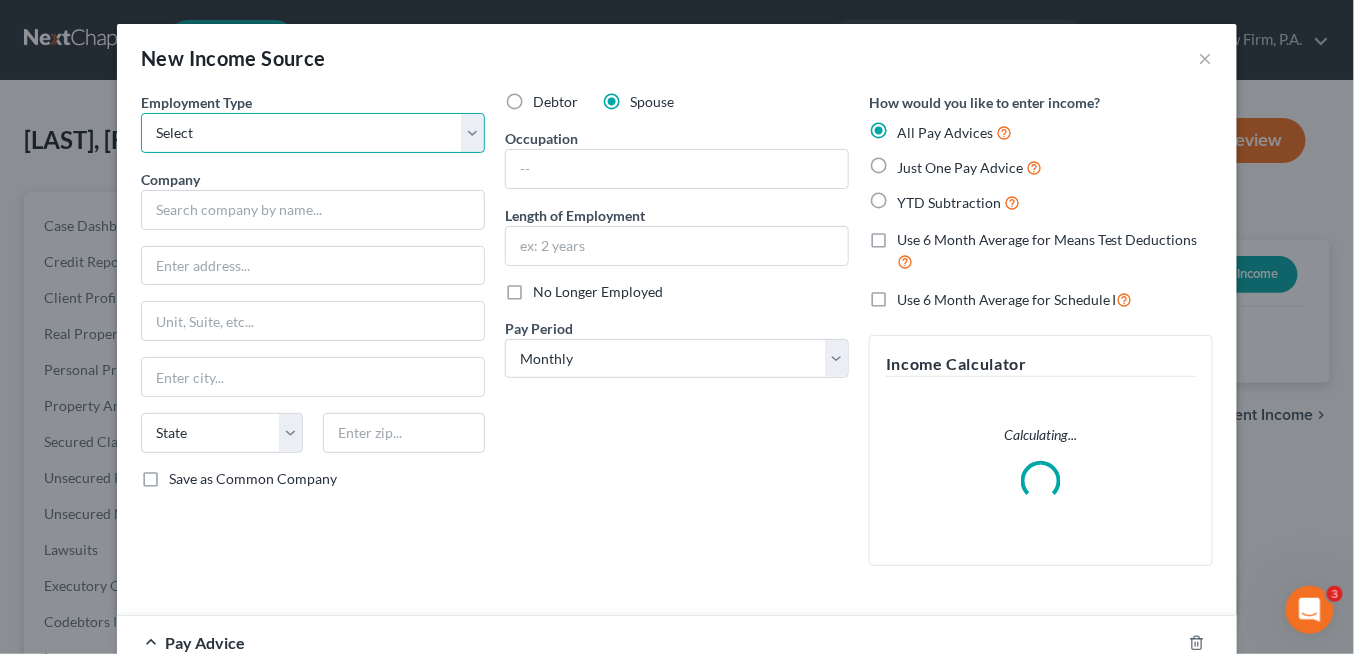 click on "Select Full or Part Time Employment Self Employment" at bounding box center [313, 133] 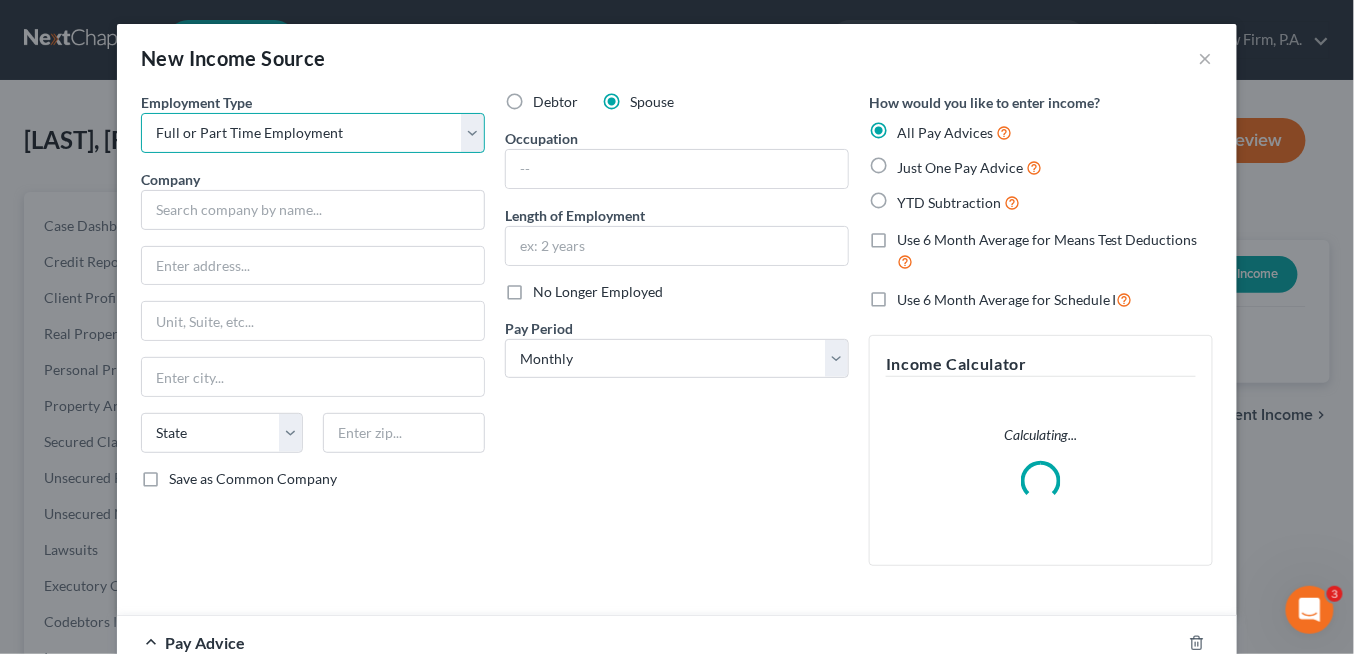 click on "Select Full or Part Time Employment Self Employment" at bounding box center (313, 133) 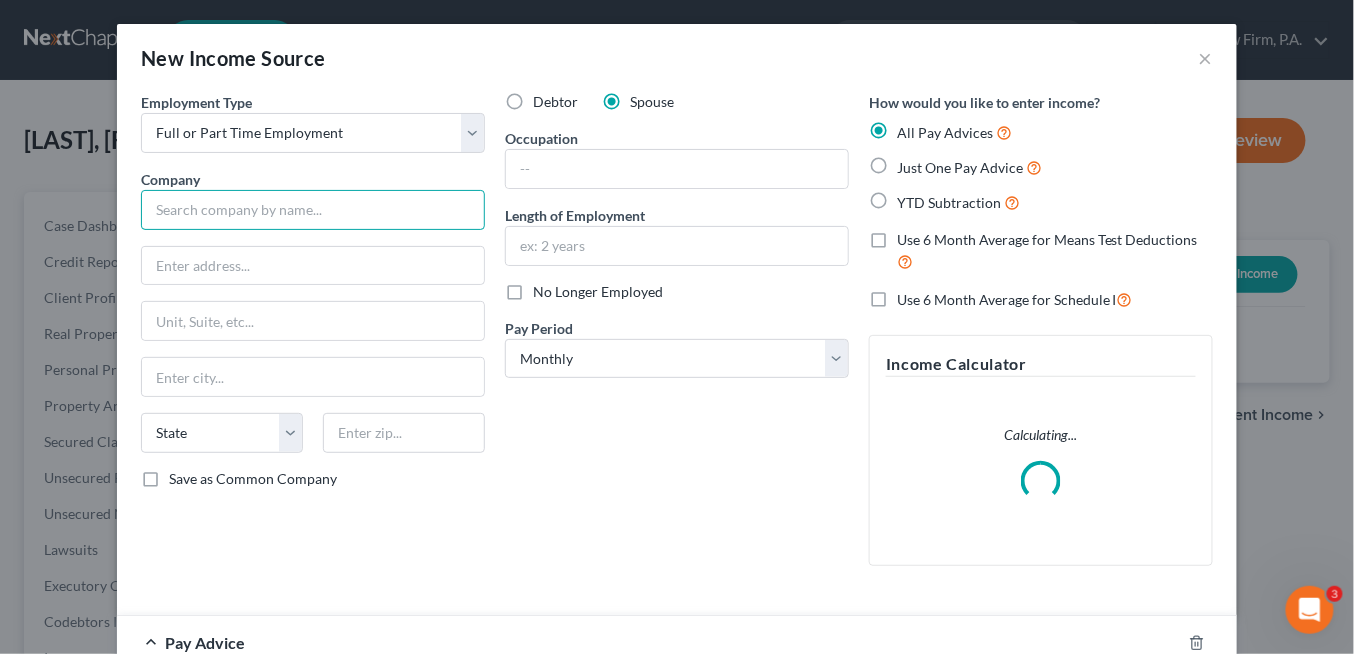 click at bounding box center (313, 210) 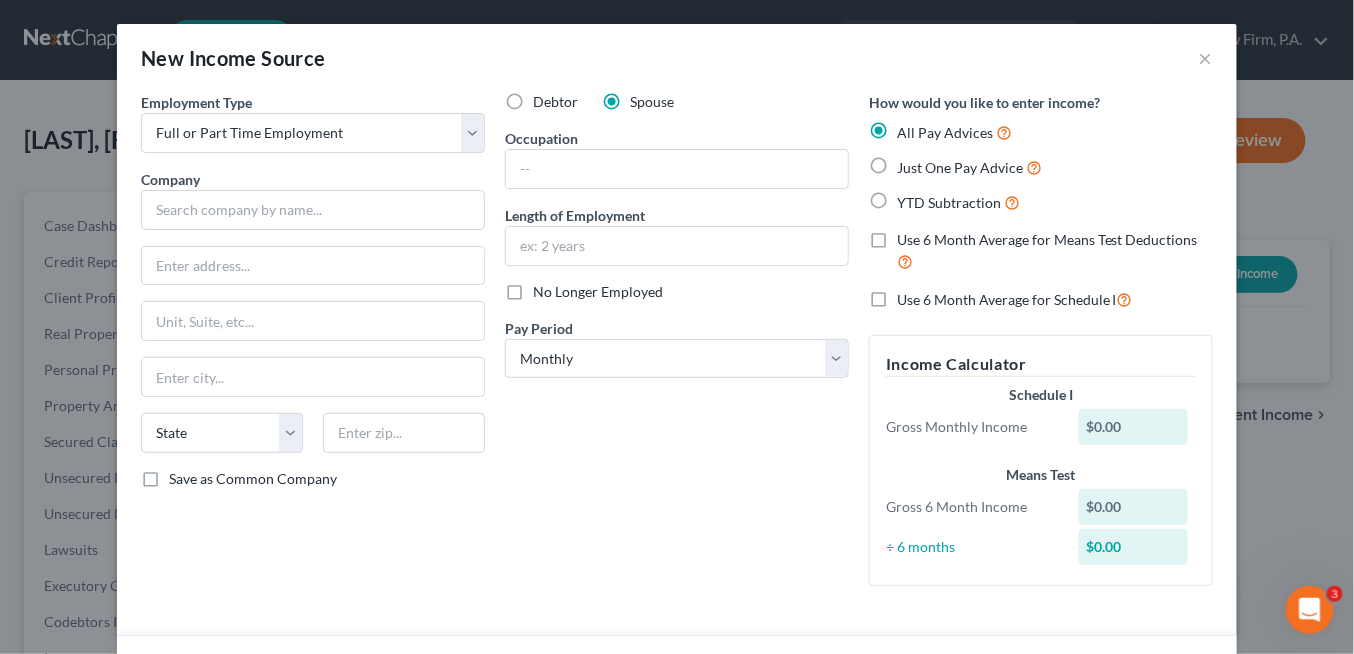 click on "All Pay Advices
Just One Pay Advice
YTD Subtraction" at bounding box center [1041, 167] 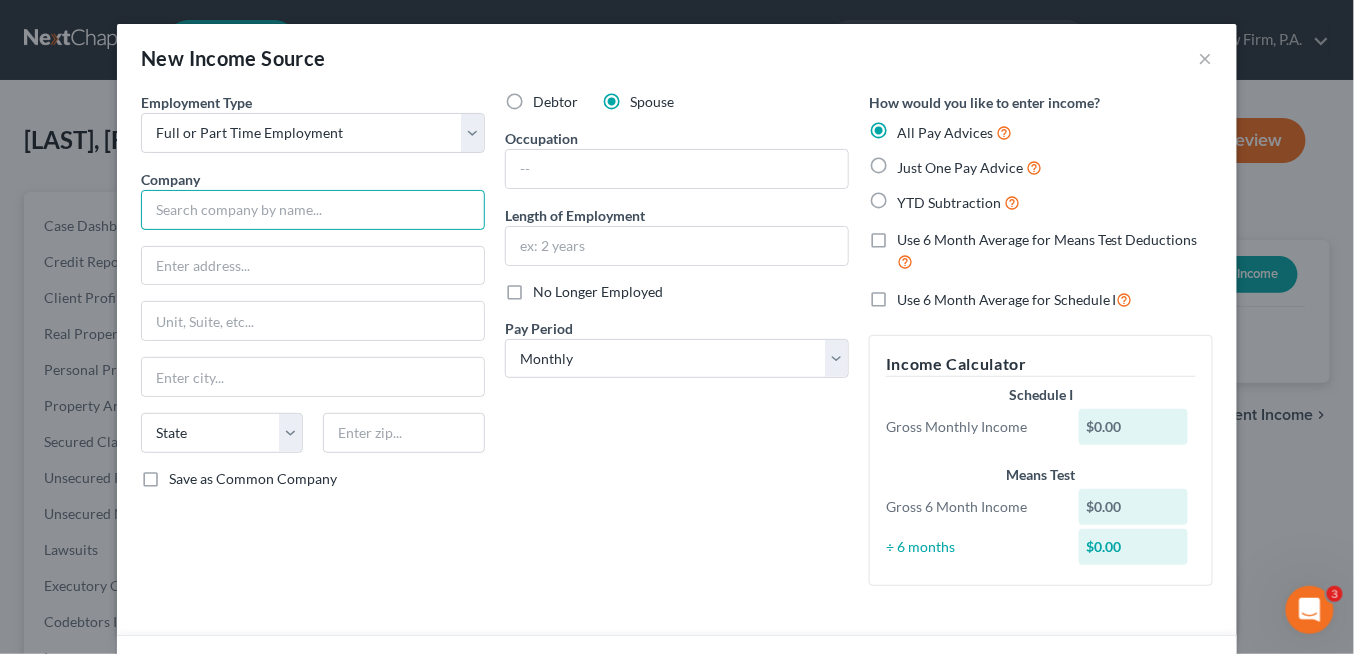 click at bounding box center (313, 210) 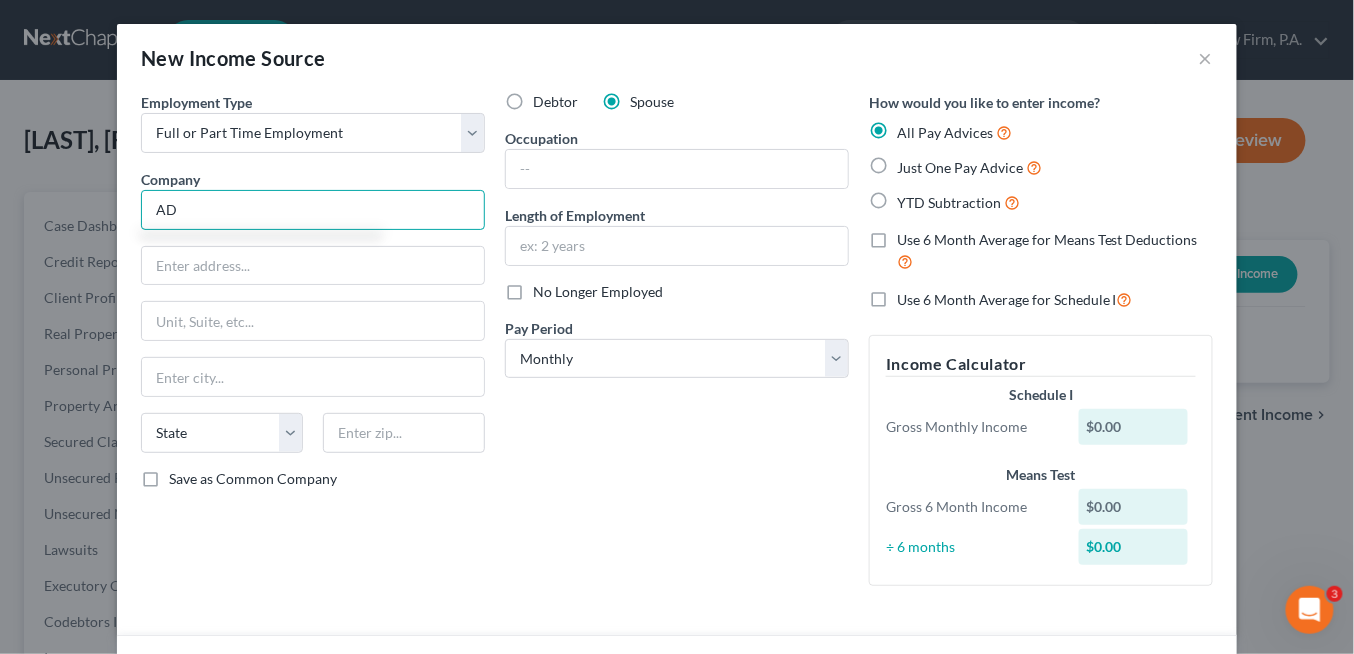 type on "A" 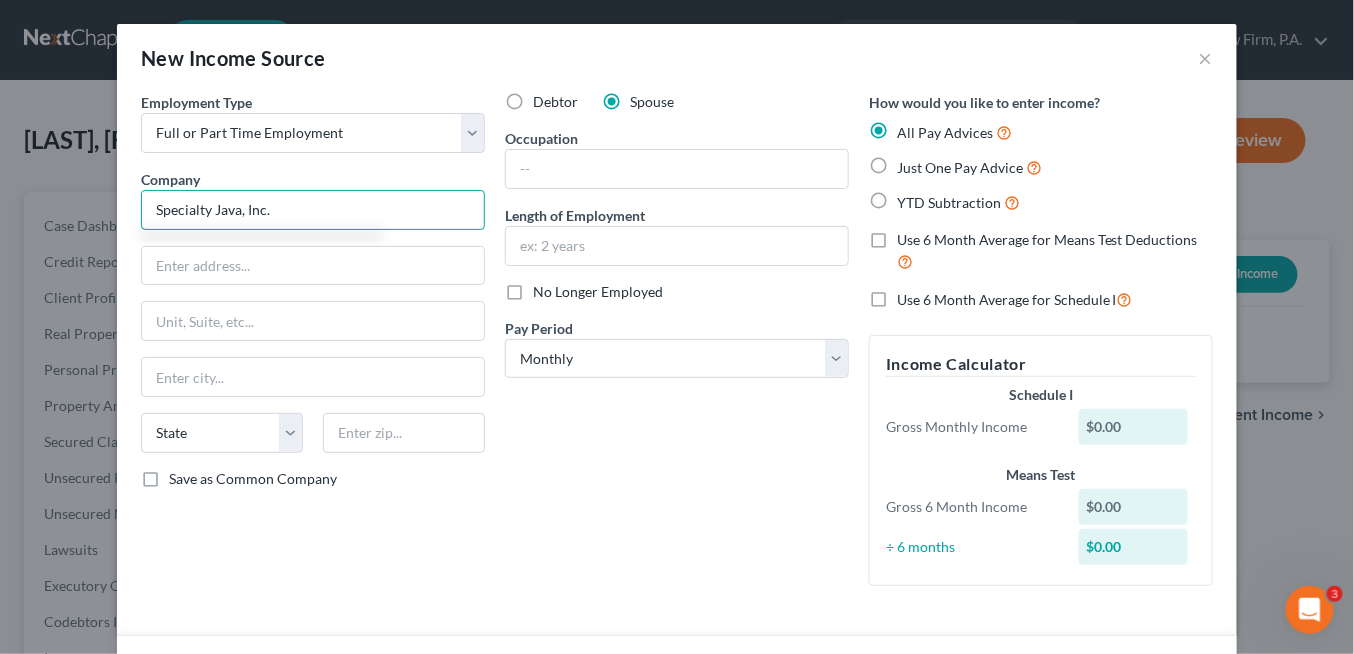 type on "Specialty Java, Inc." 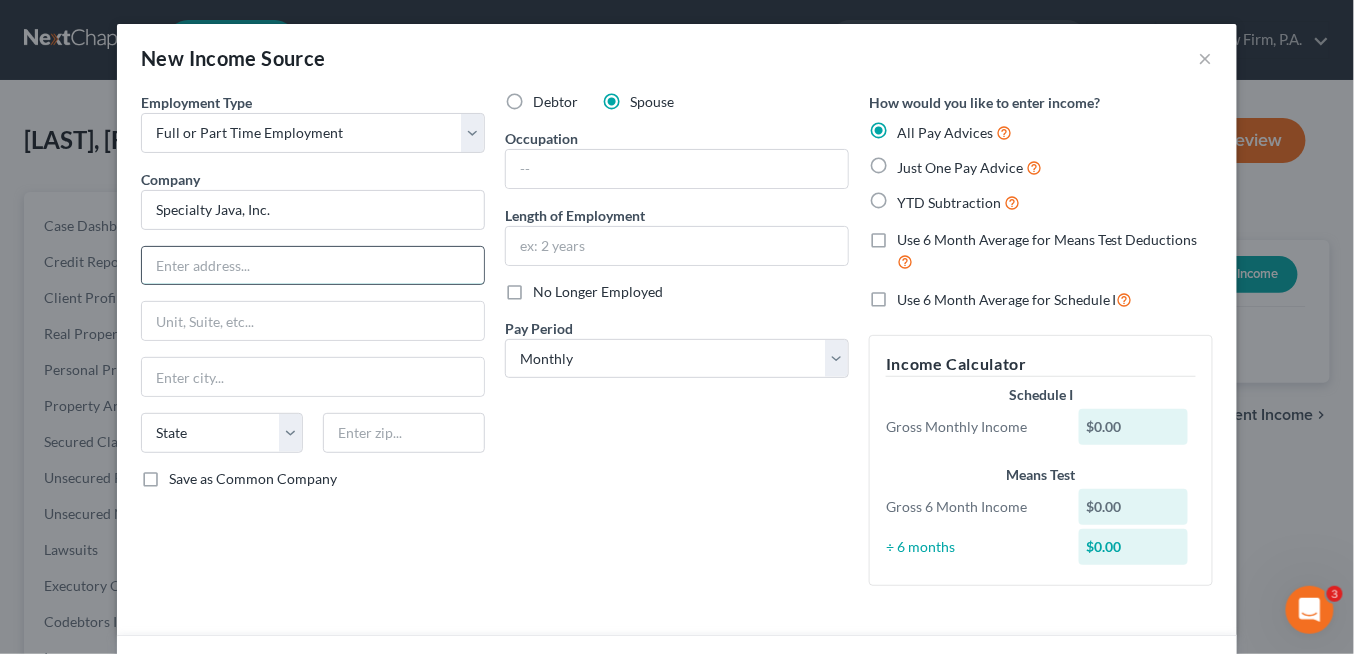 click at bounding box center (313, 266) 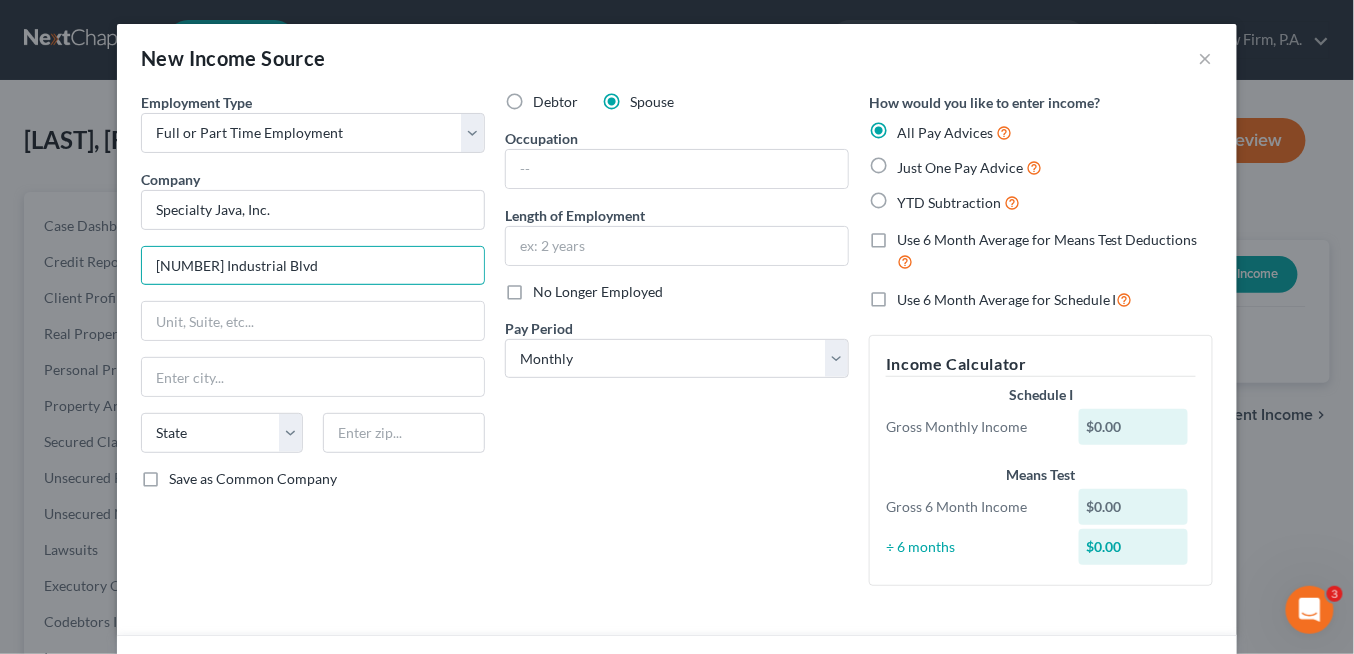 type on "[NUMBER] Industrial Blvd" 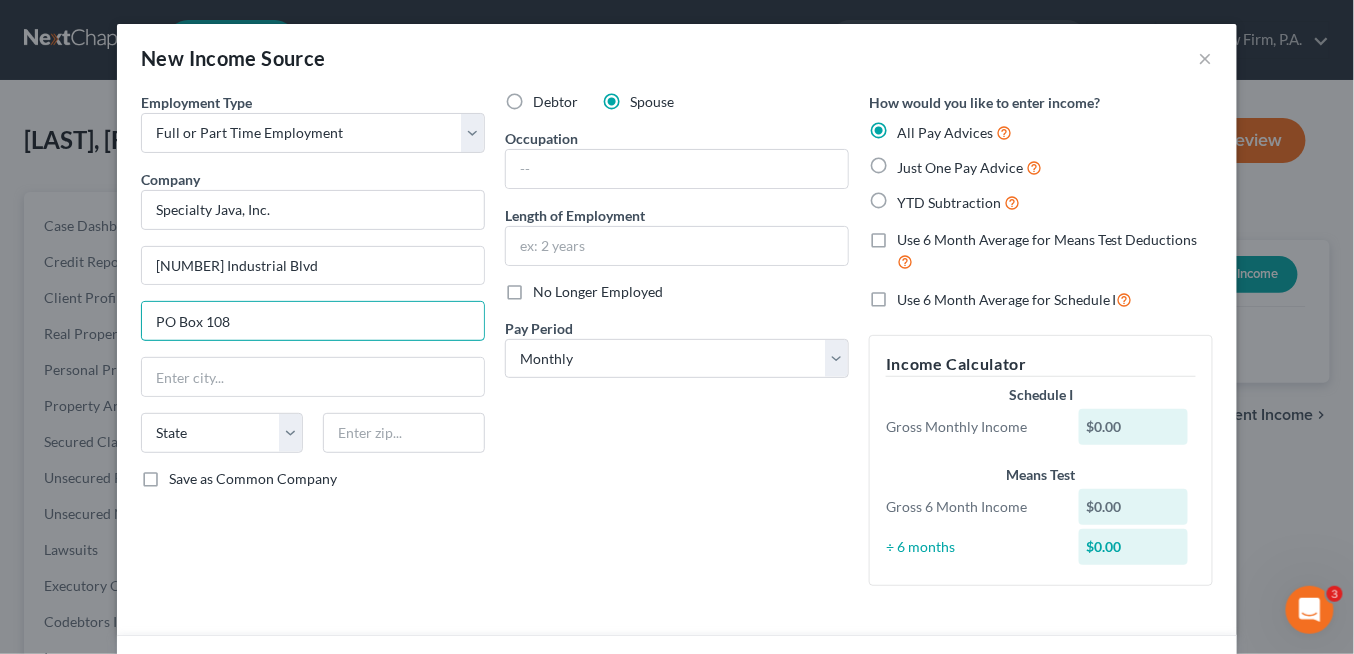 type on "PO Box 108" 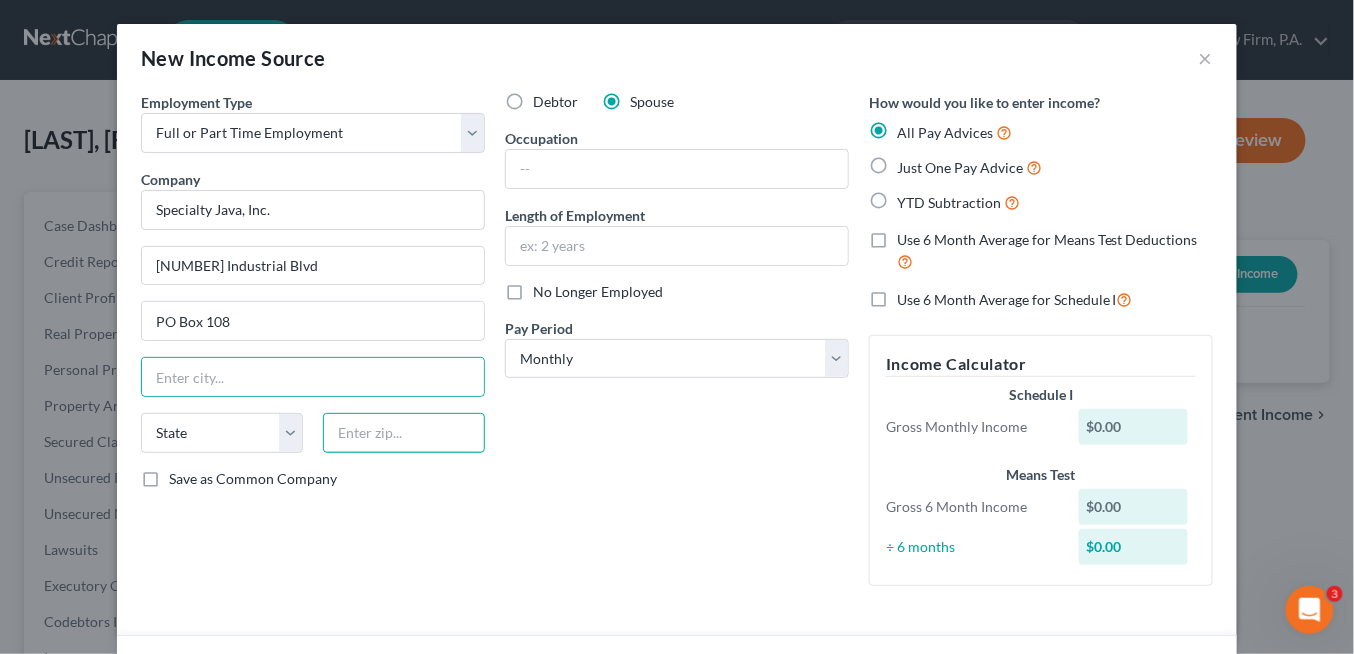 click at bounding box center [404, 433] 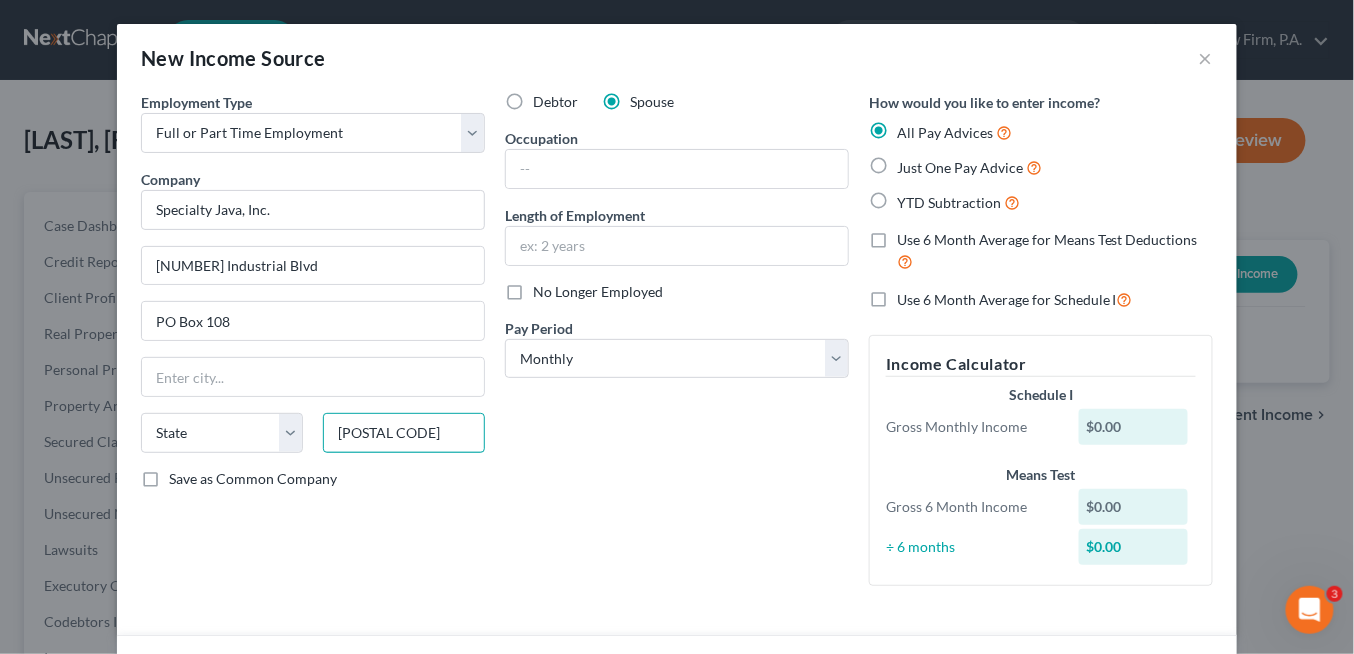 type on "[POSTAL CODE]" 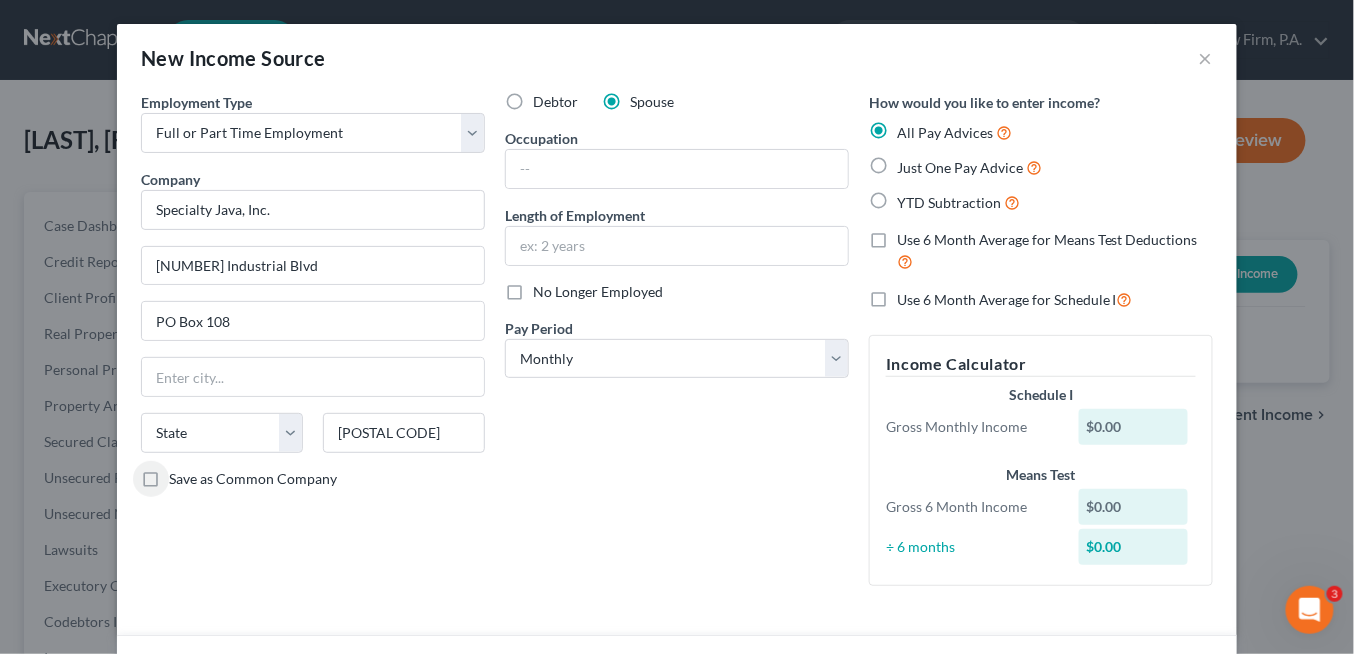 type on "[CITY]" 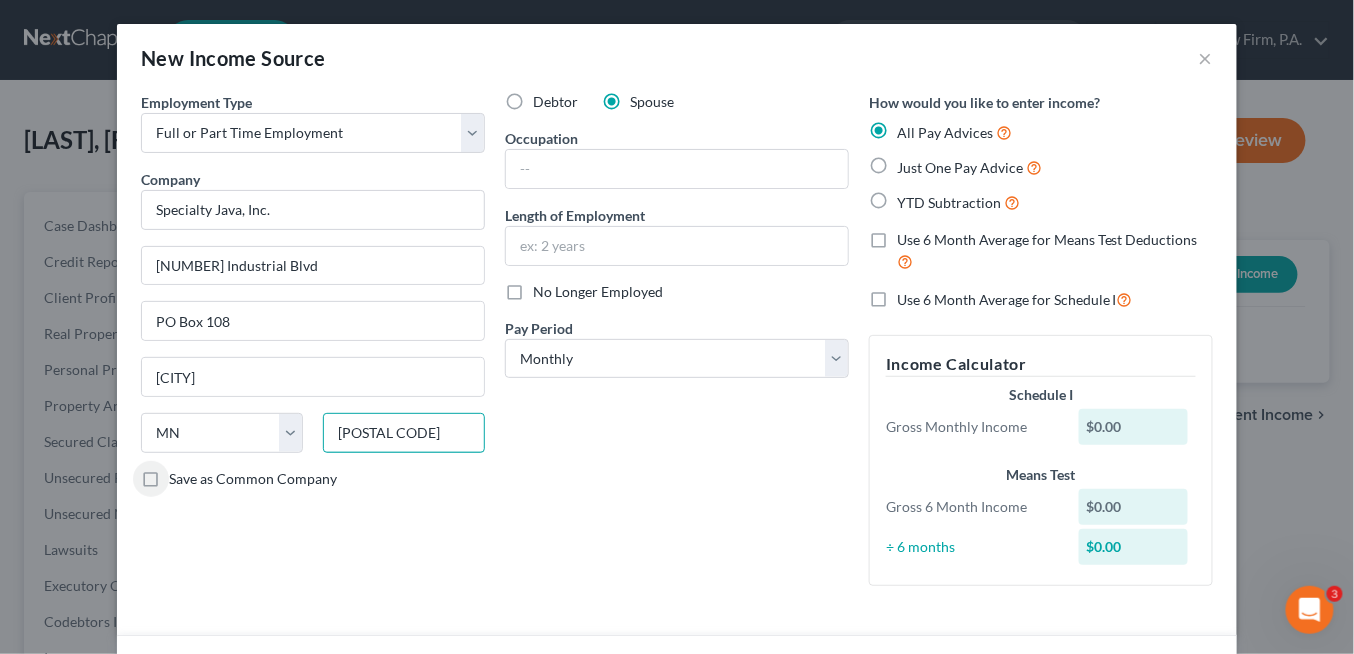 click on "[POSTAL CODE]" at bounding box center (404, 433) 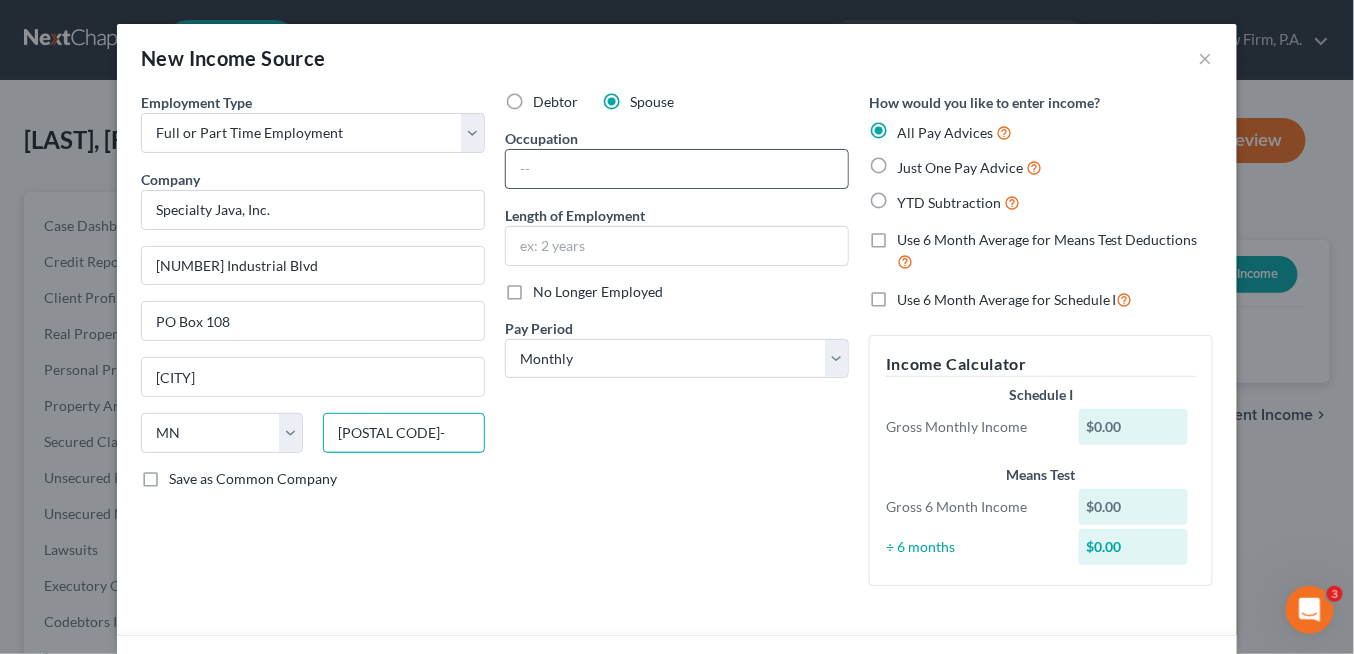 type on "[POSTAL CODE]-" 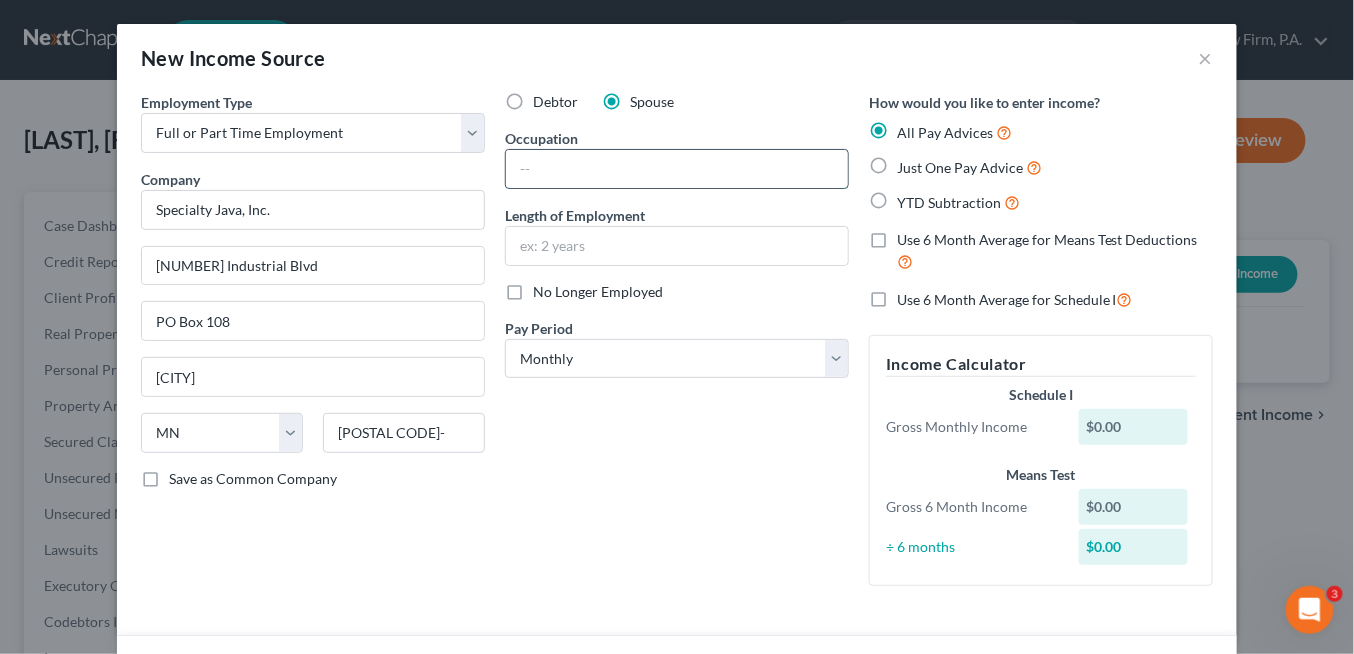 click at bounding box center [677, 169] 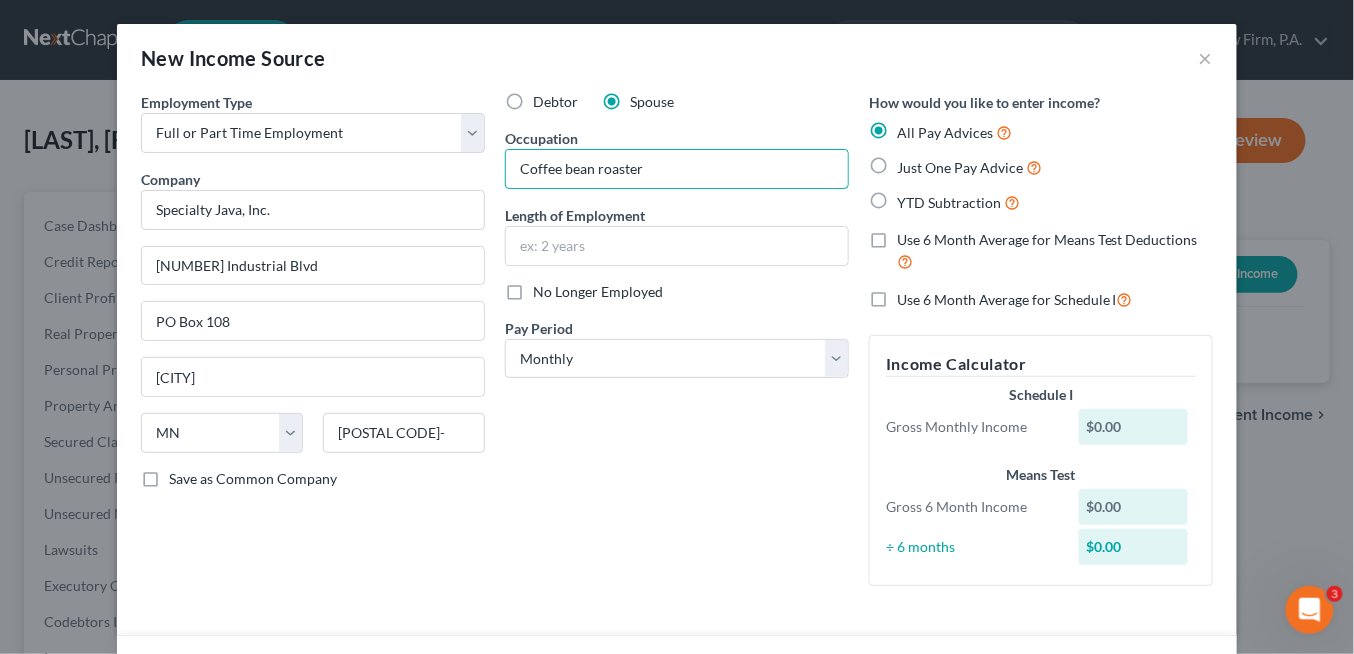 drag, startPoint x: 661, startPoint y: 164, endPoint x: 375, endPoint y: 167, distance: 286.01575 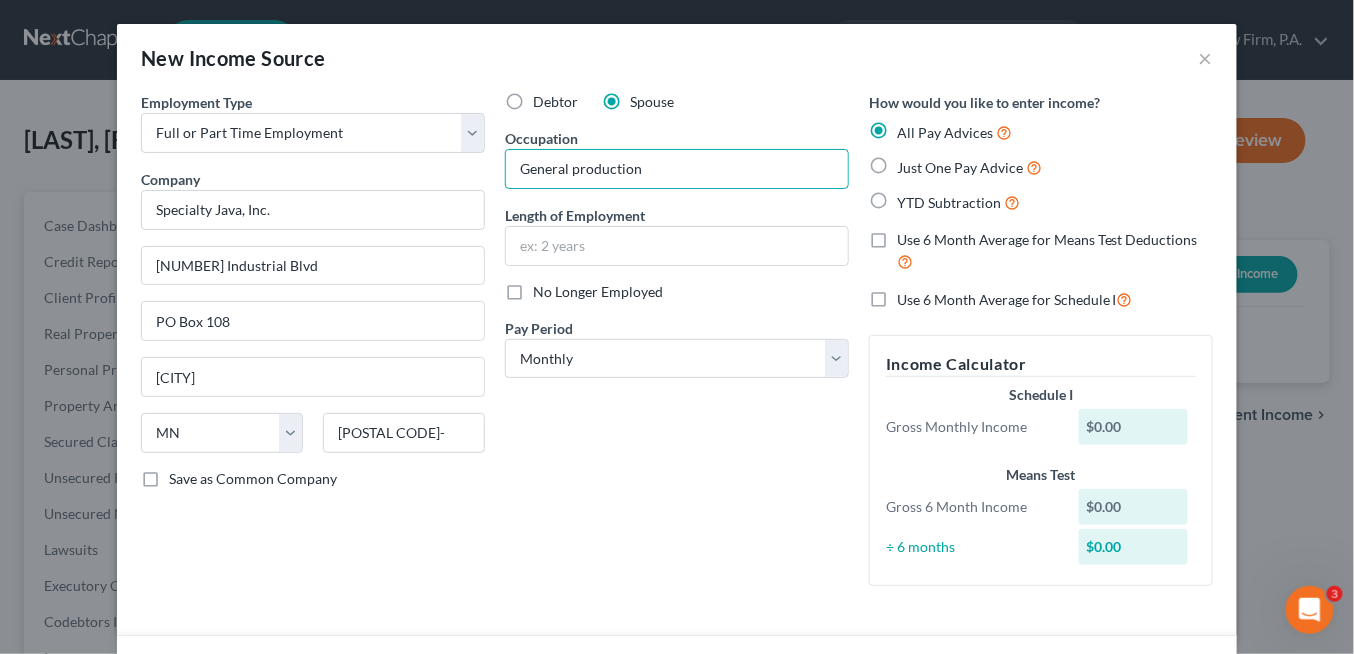 type on "General production" 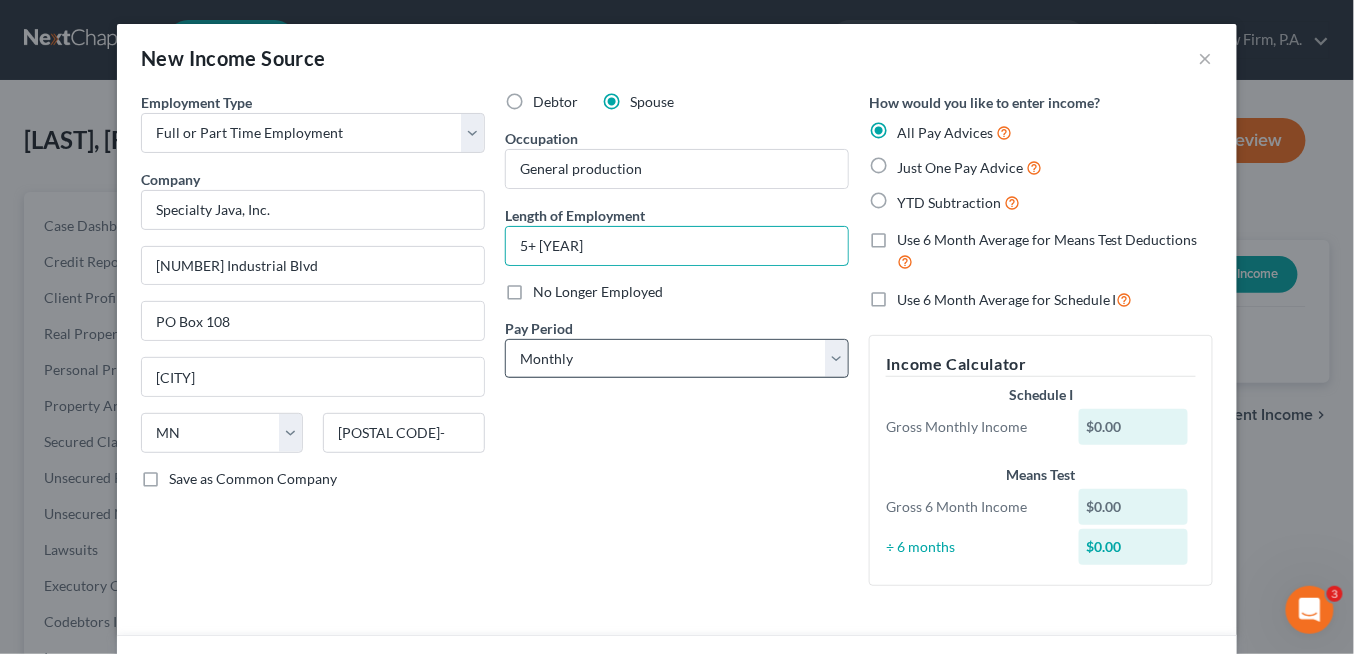 type on "5+ [YEAR]" 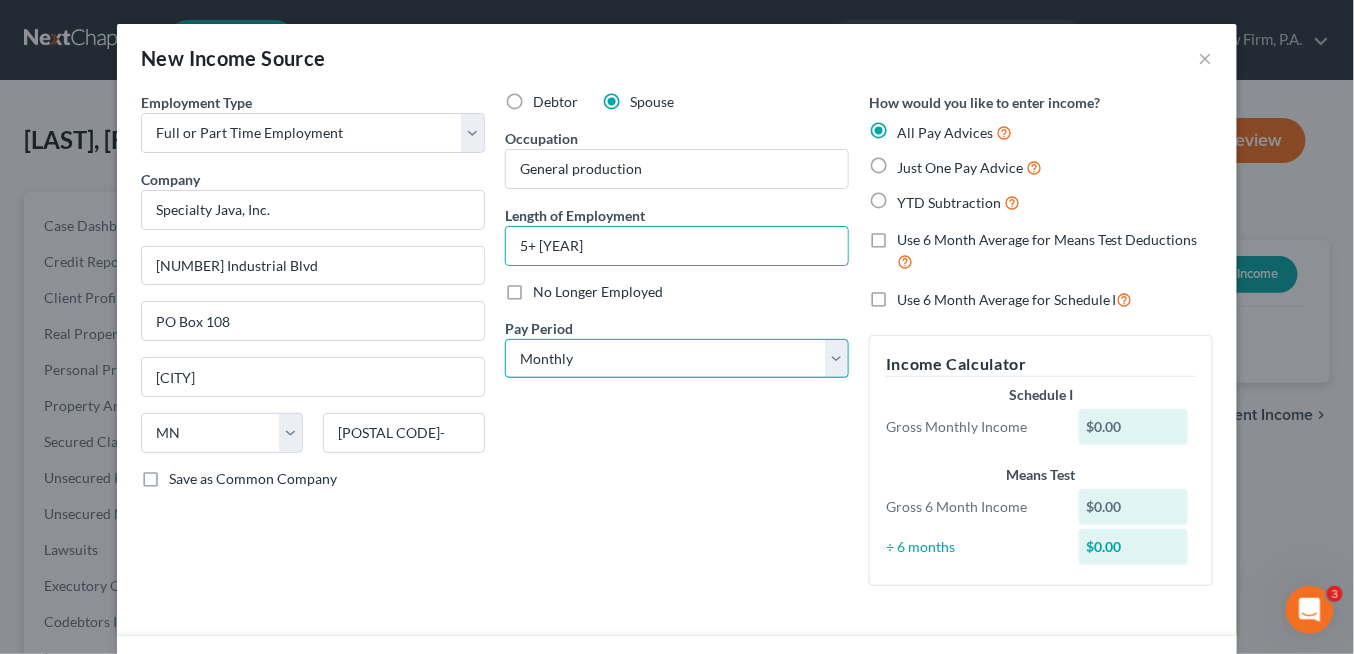 click on "Select Monthly Twice Monthly Every Other Week Weekly" at bounding box center (677, 359) 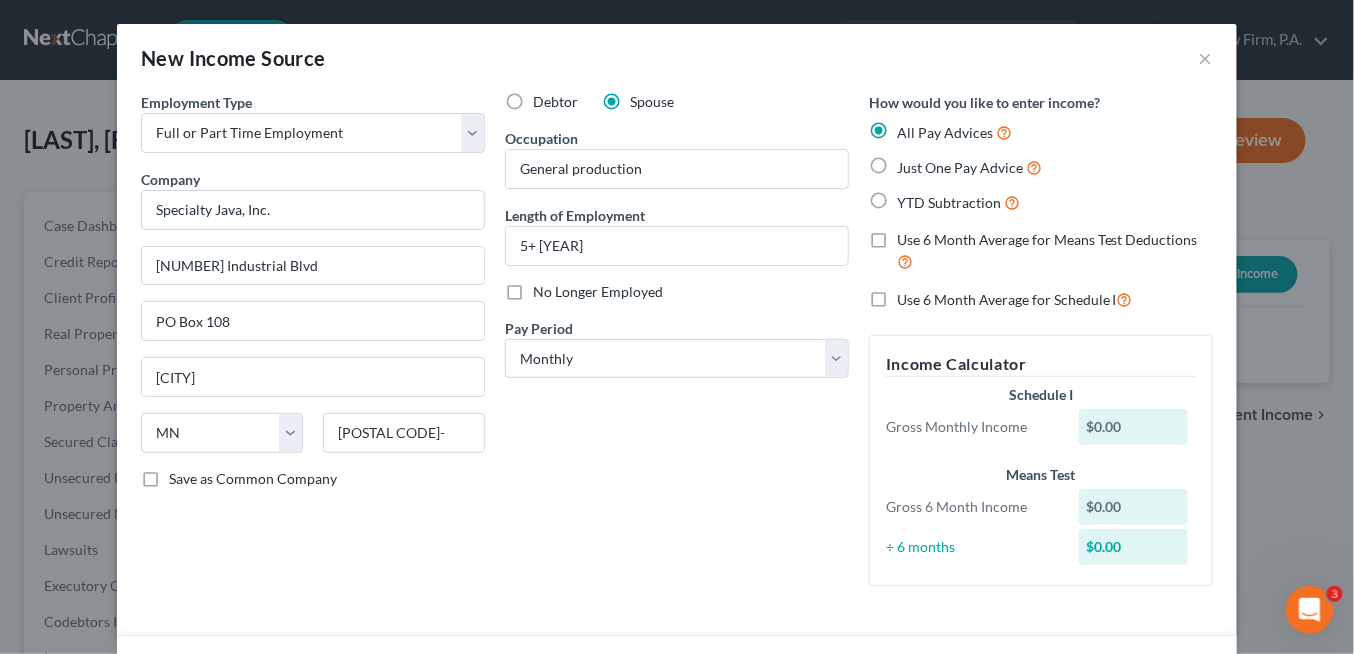 click on "Just One Pay Advice" at bounding box center [969, 167] 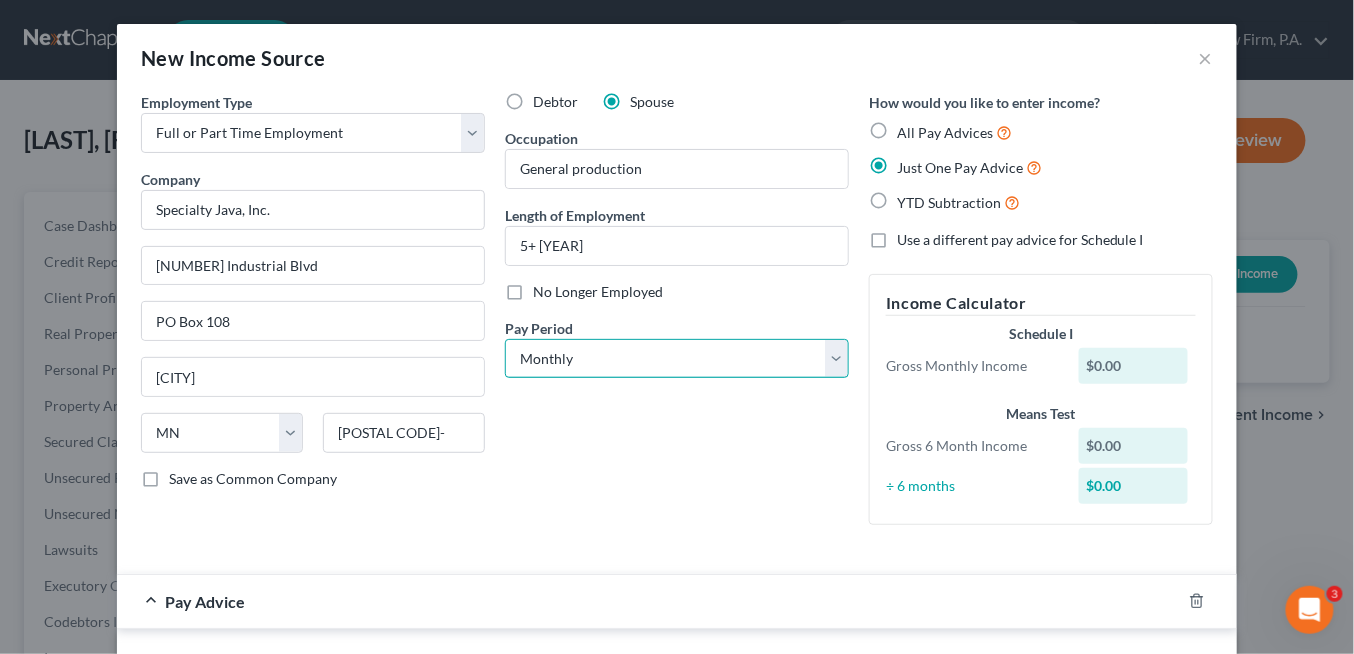 click on "Select Monthly Twice Monthly Every Other Week Weekly" at bounding box center (677, 359) 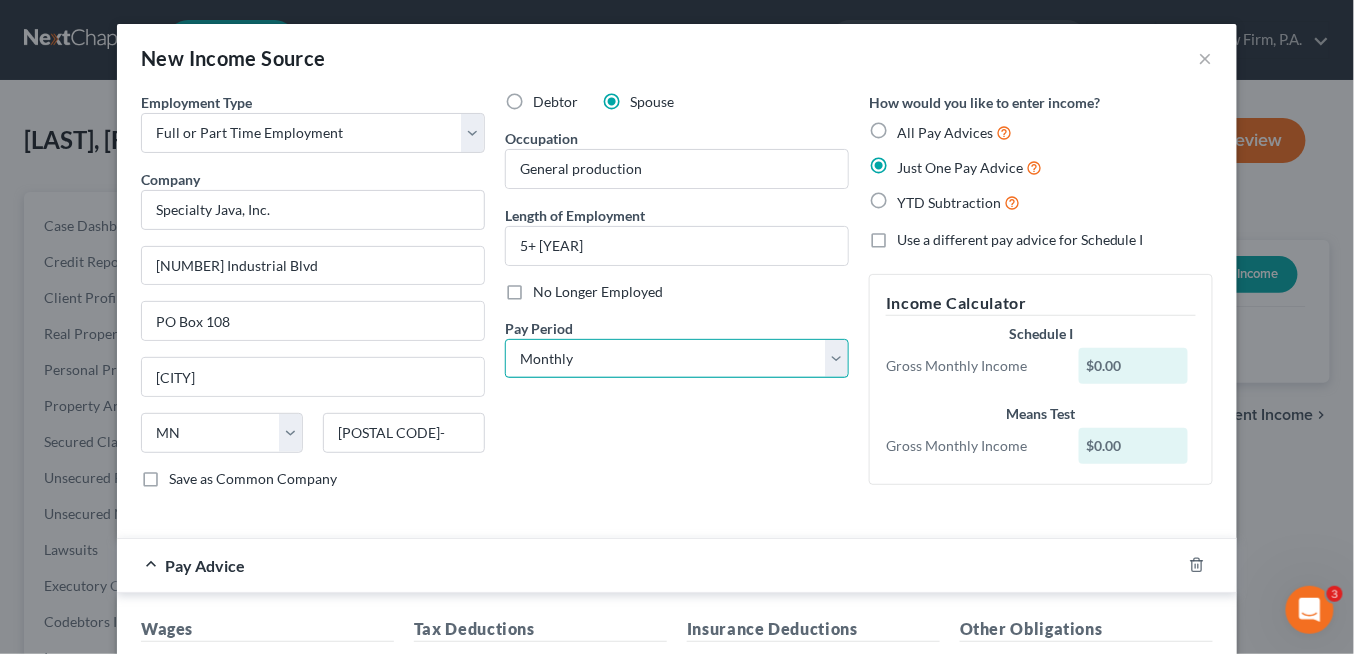 select on "1" 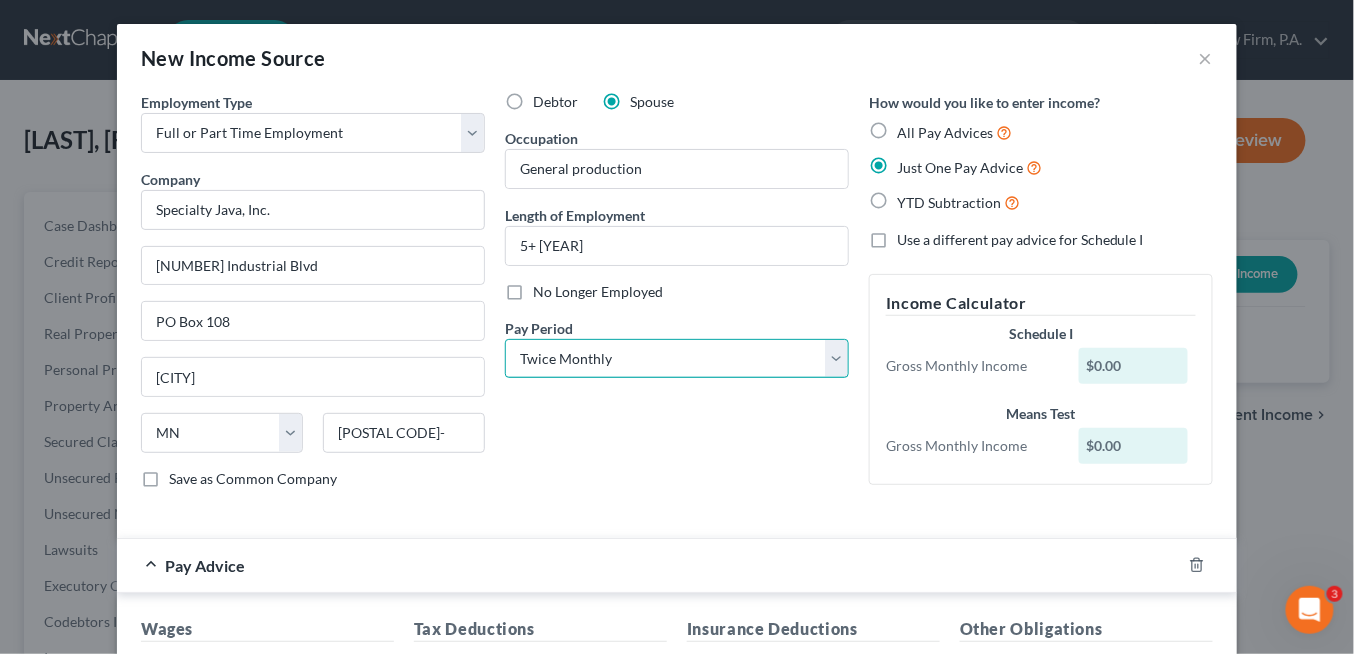 click on "Select Monthly Twice Monthly Every Other Week Weekly" at bounding box center [677, 359] 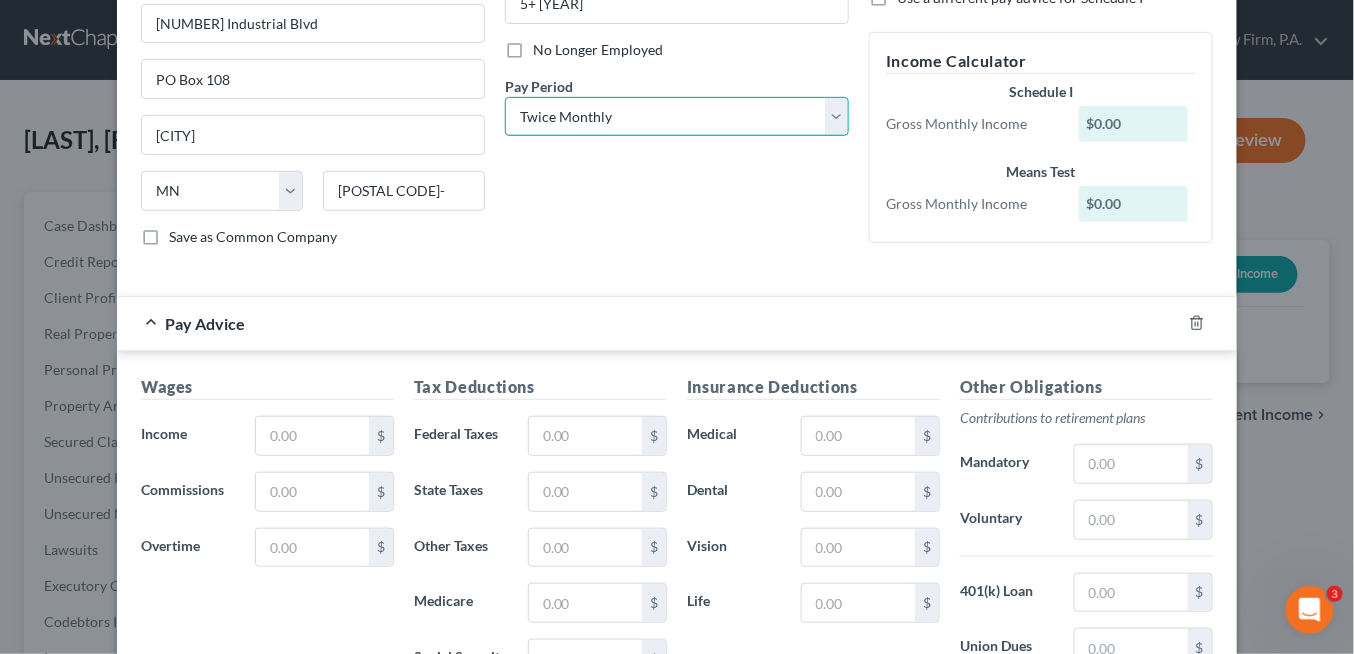 scroll, scrollTop: 300, scrollLeft: 0, axis: vertical 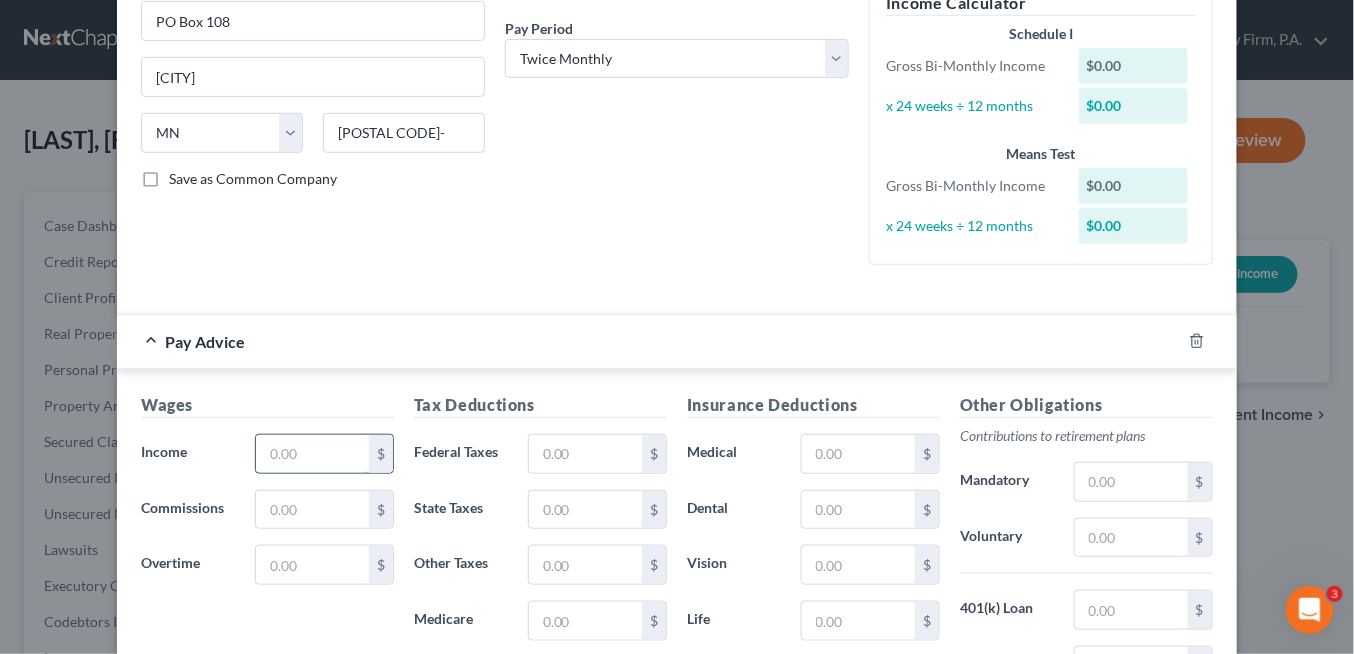 click at bounding box center [312, 454] 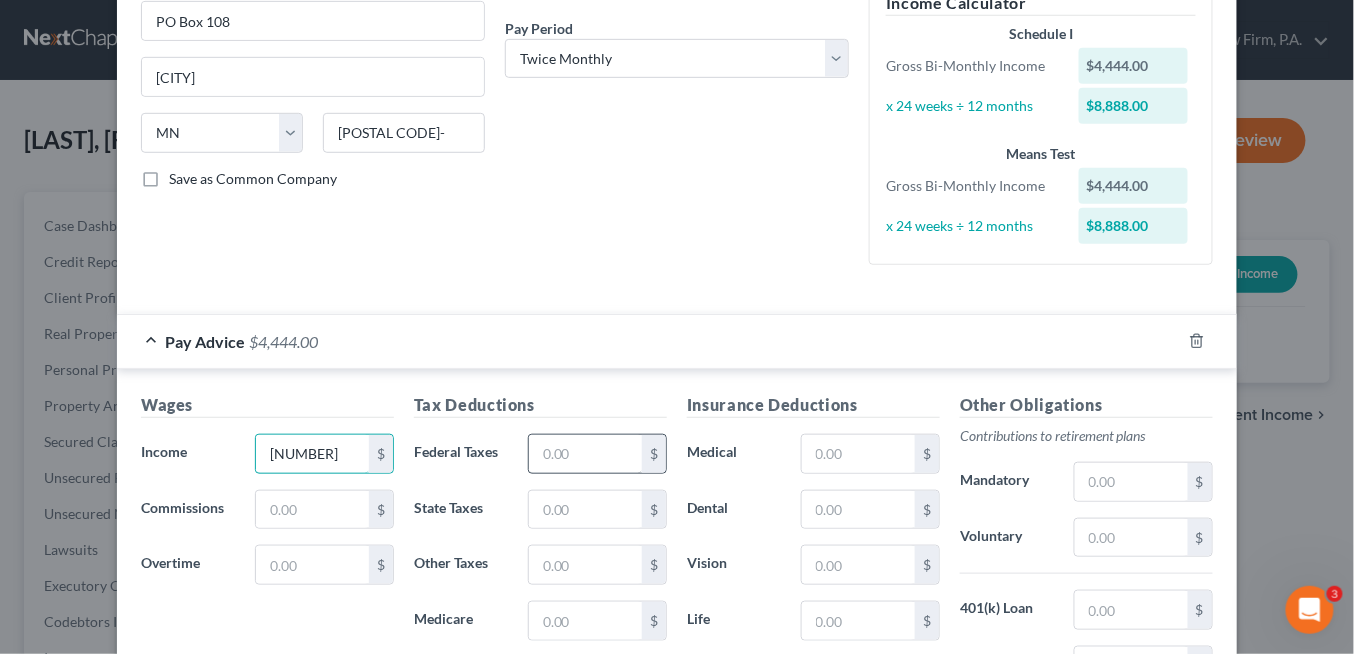 type on "[NUMBER]" 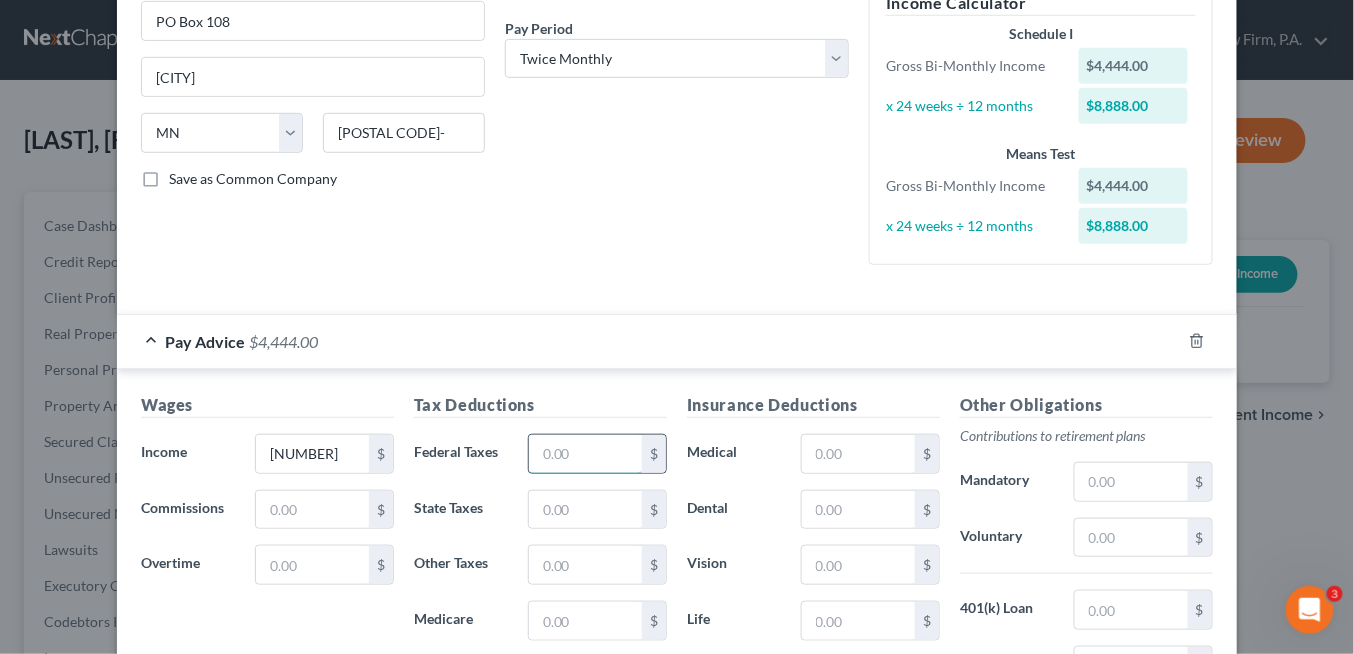 click at bounding box center [585, 454] 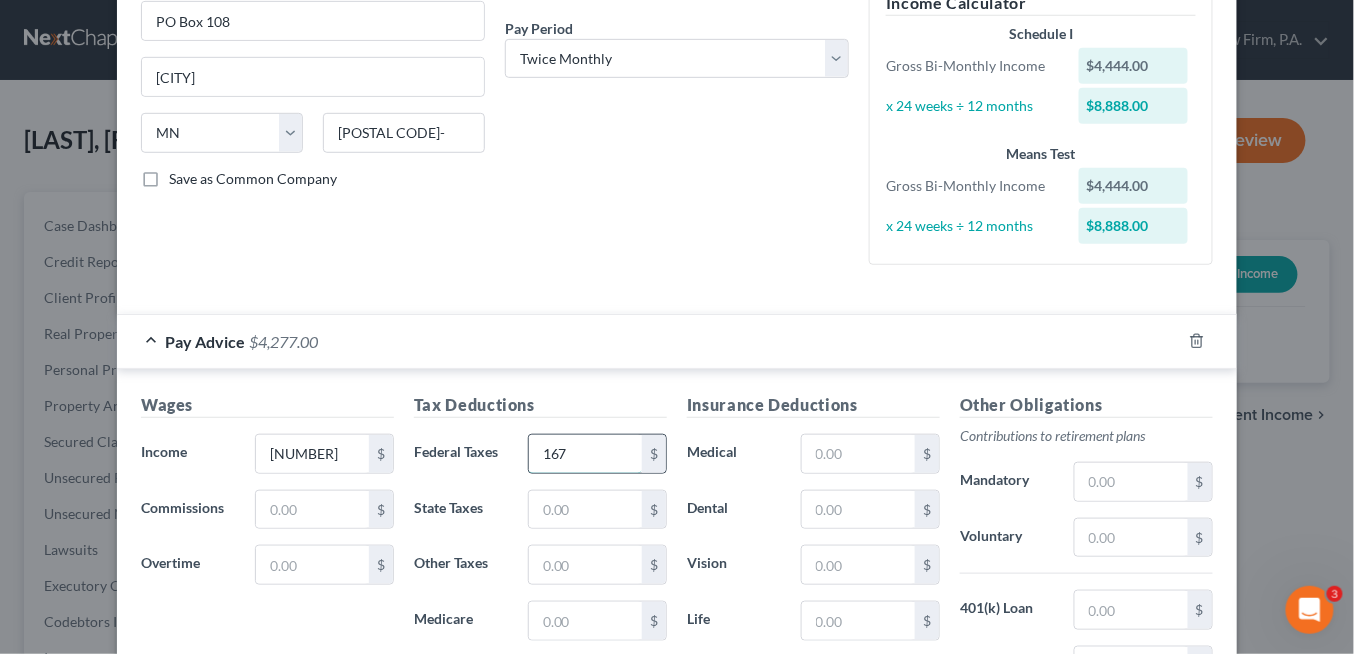 type on "167" 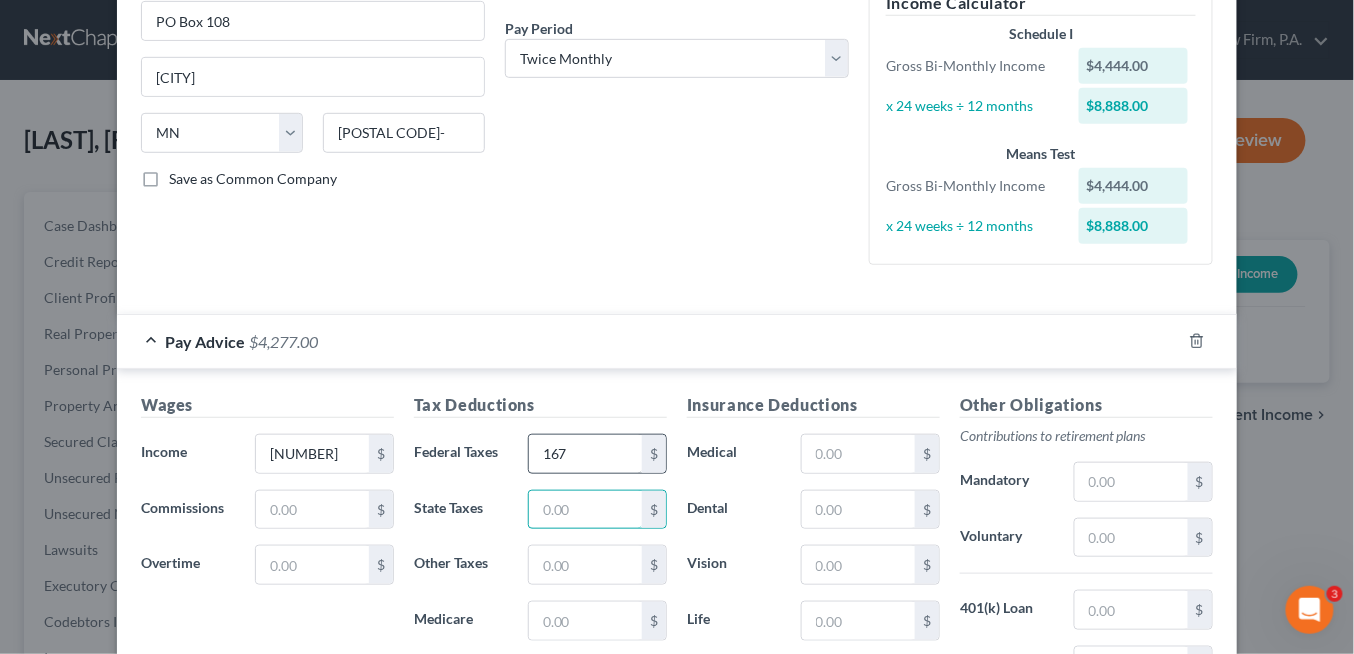 type on "2" 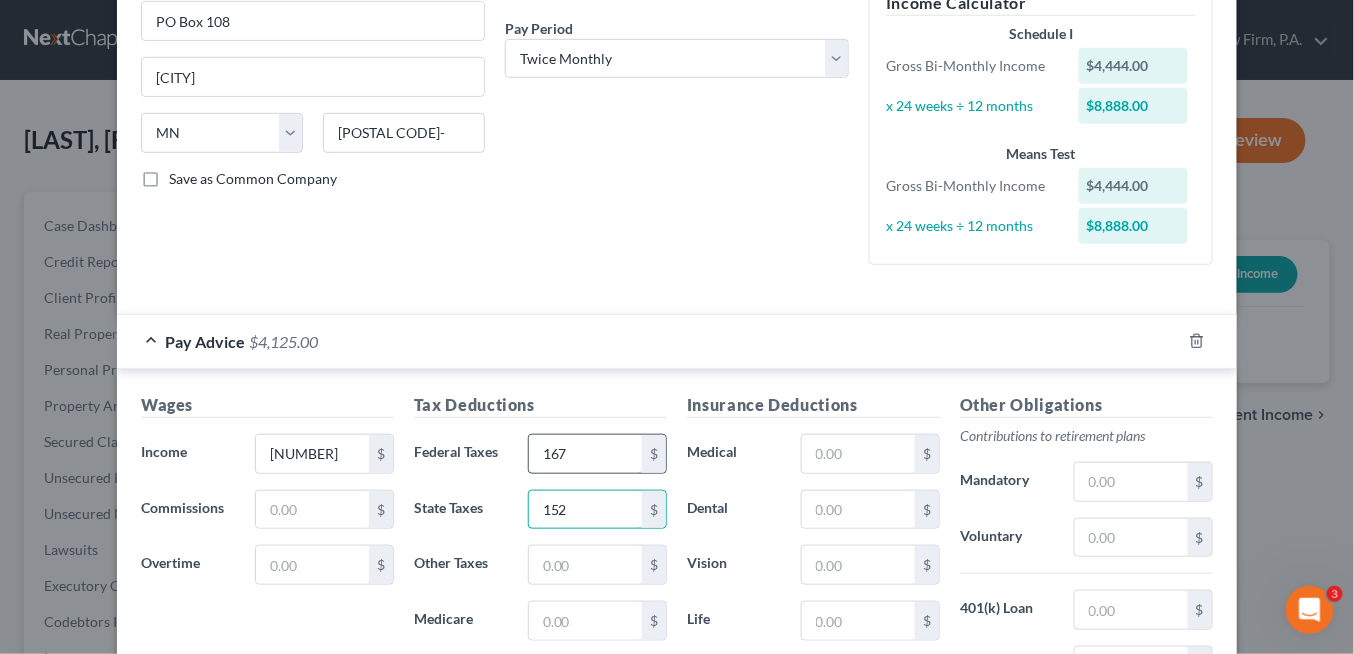 type on "152" 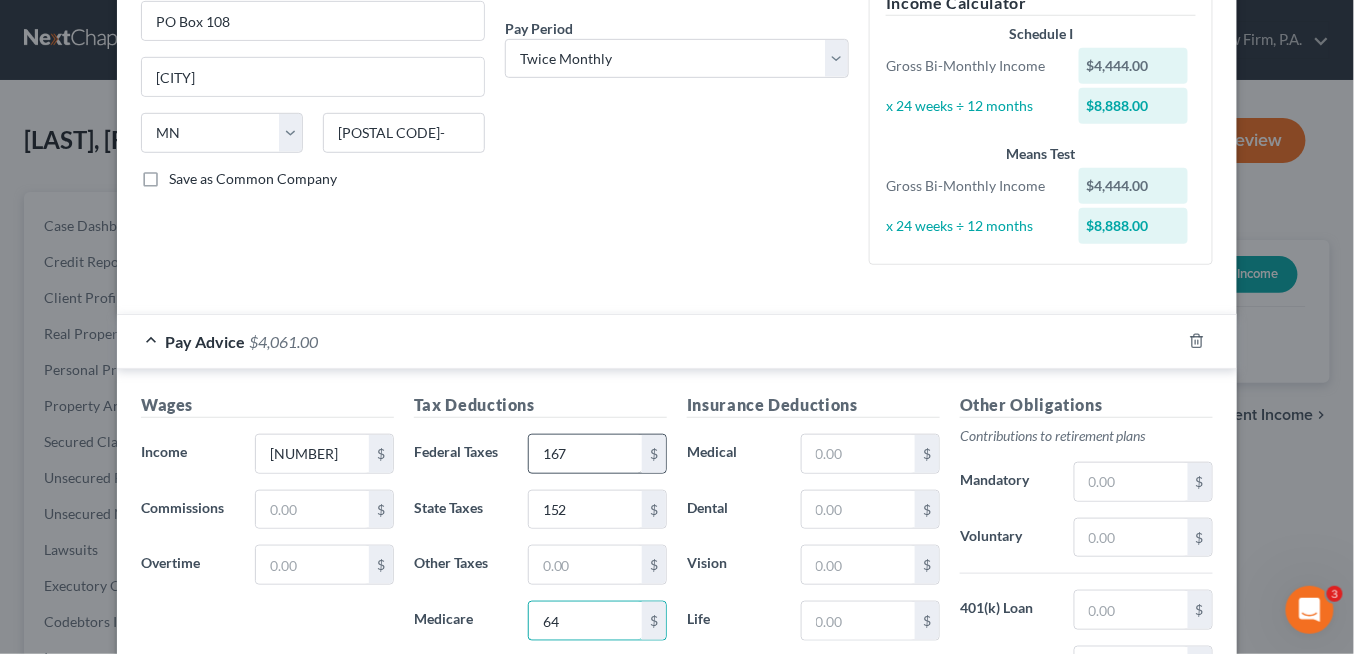 type on "64" 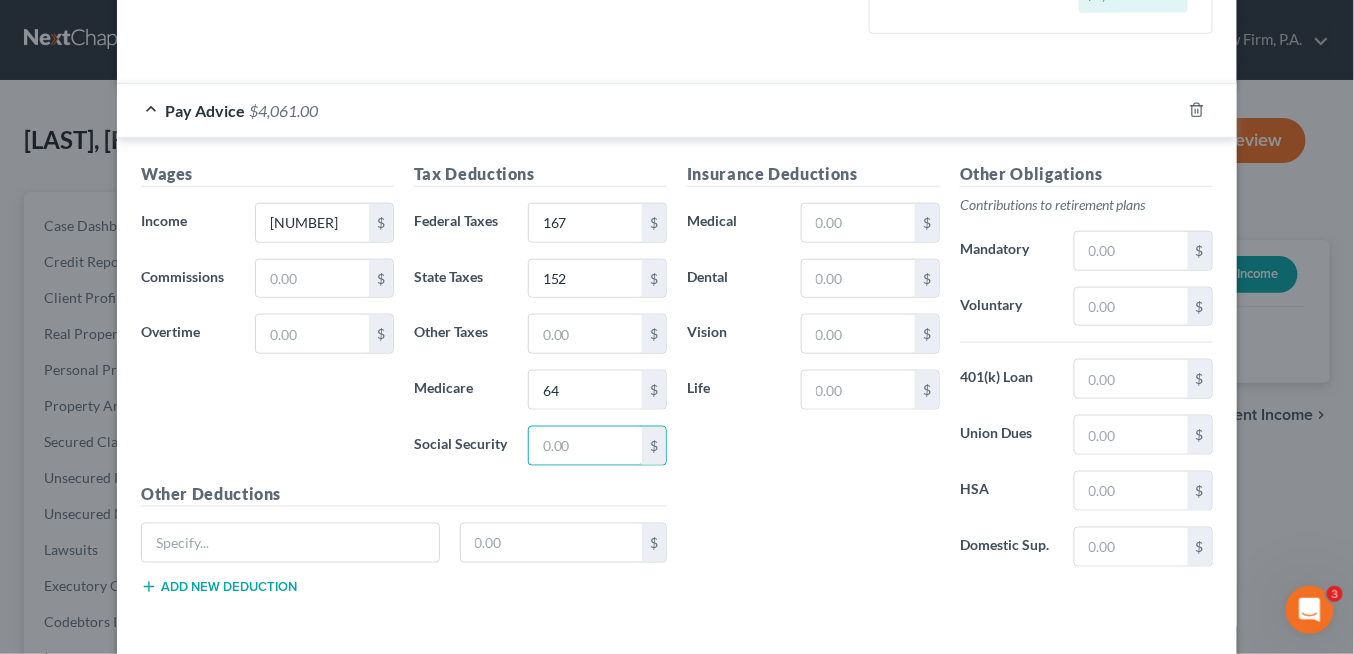 scroll, scrollTop: 536, scrollLeft: 0, axis: vertical 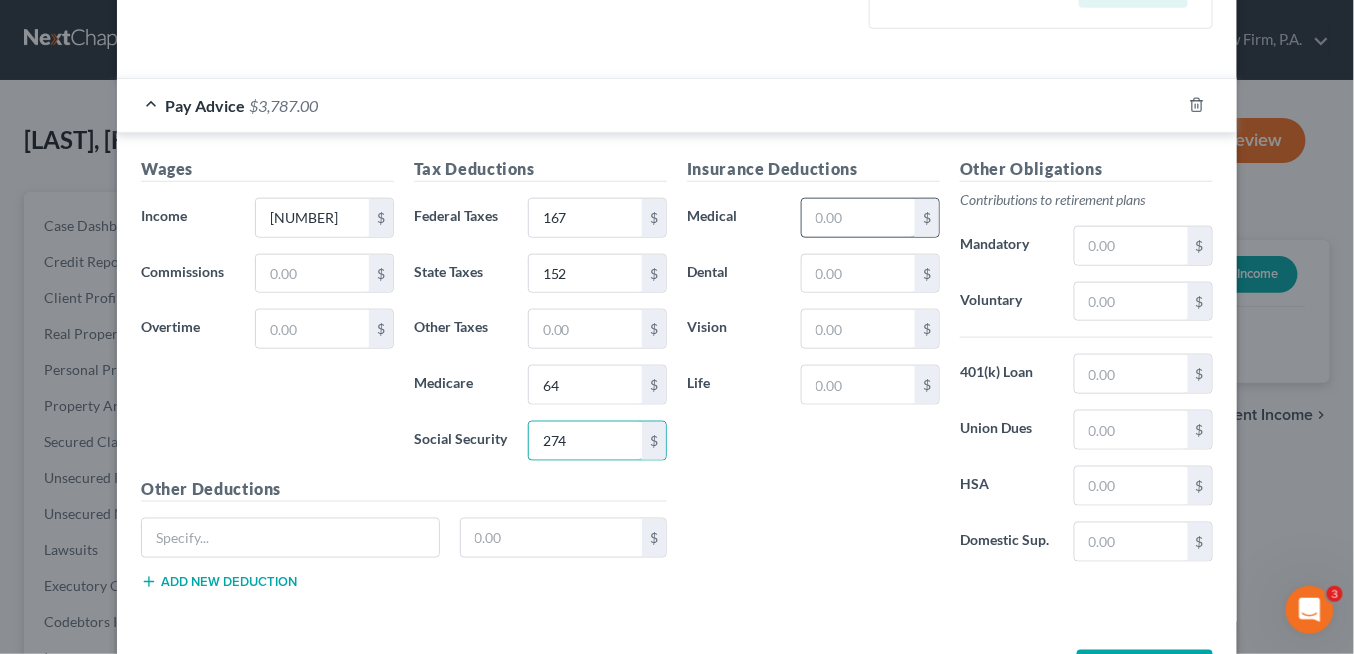 type on "274" 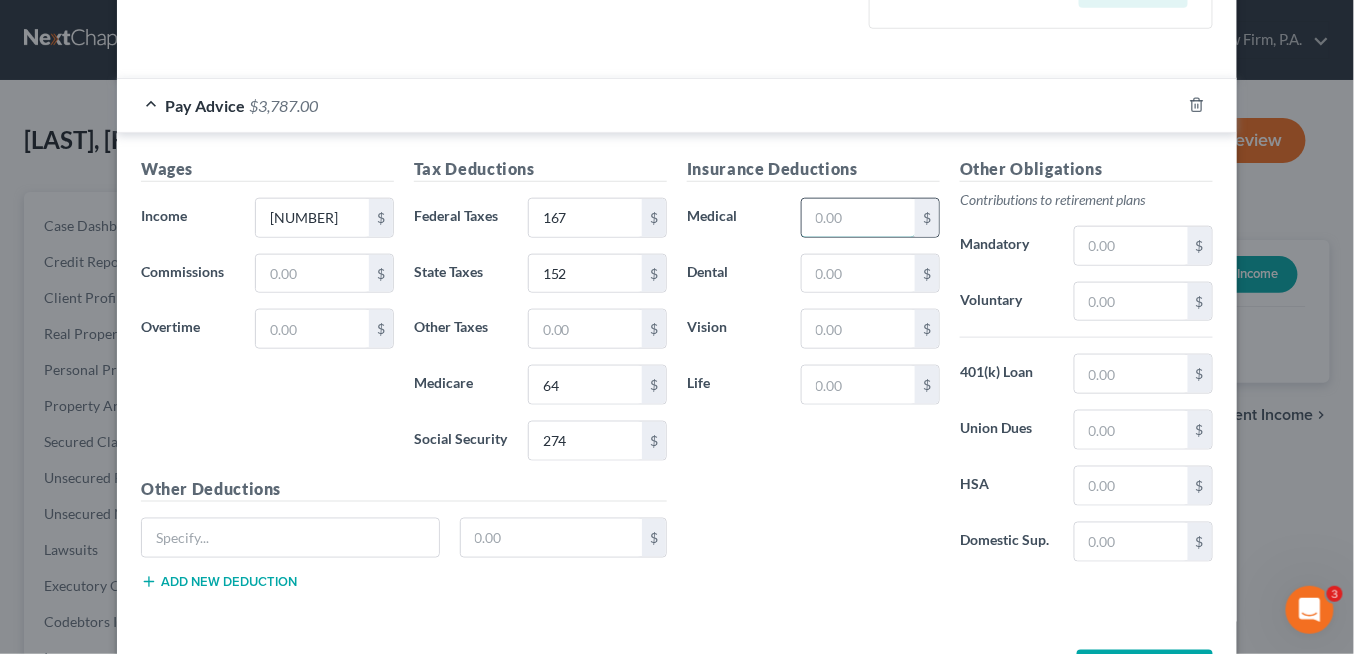 click at bounding box center (858, 218) 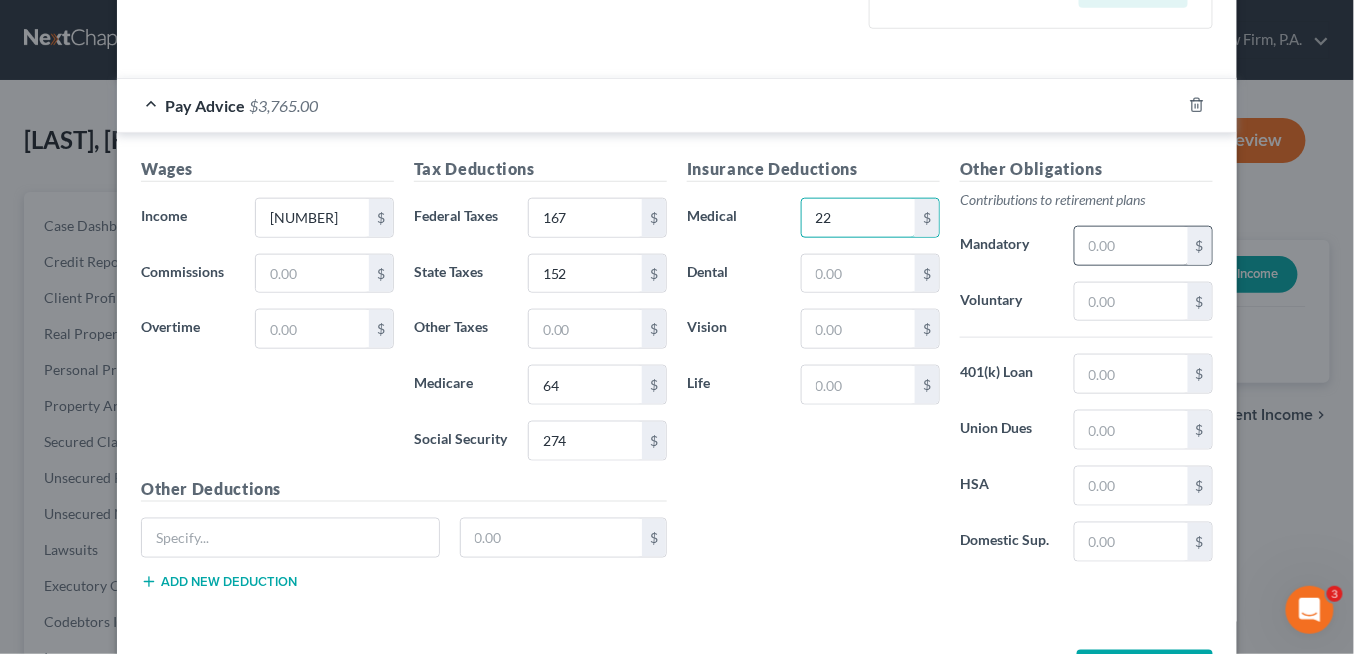 type on "22" 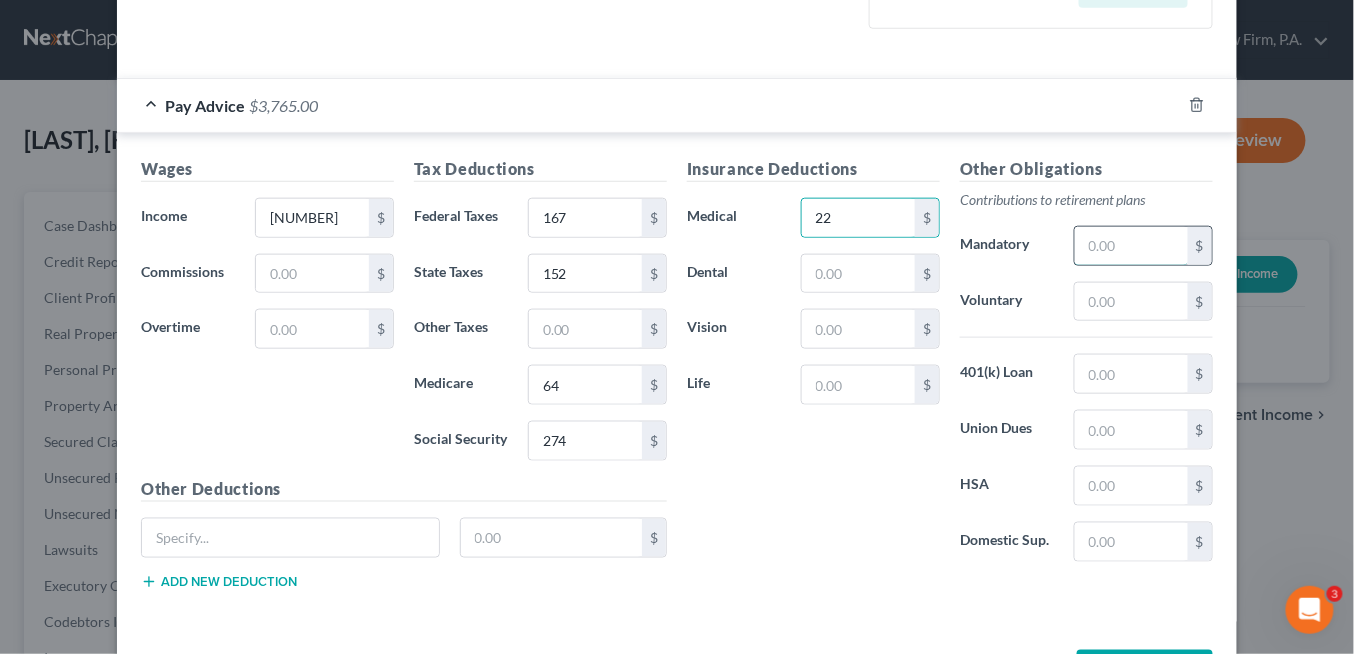 click at bounding box center [1131, 246] 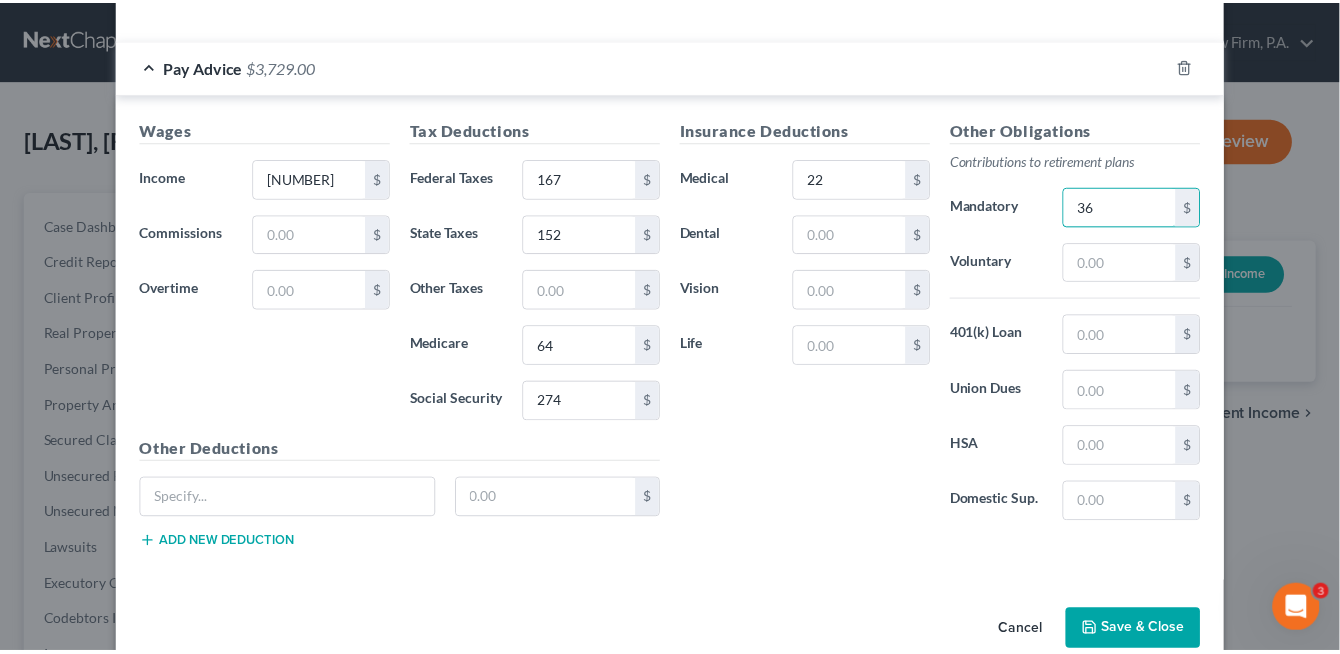 scroll, scrollTop: 606, scrollLeft: 0, axis: vertical 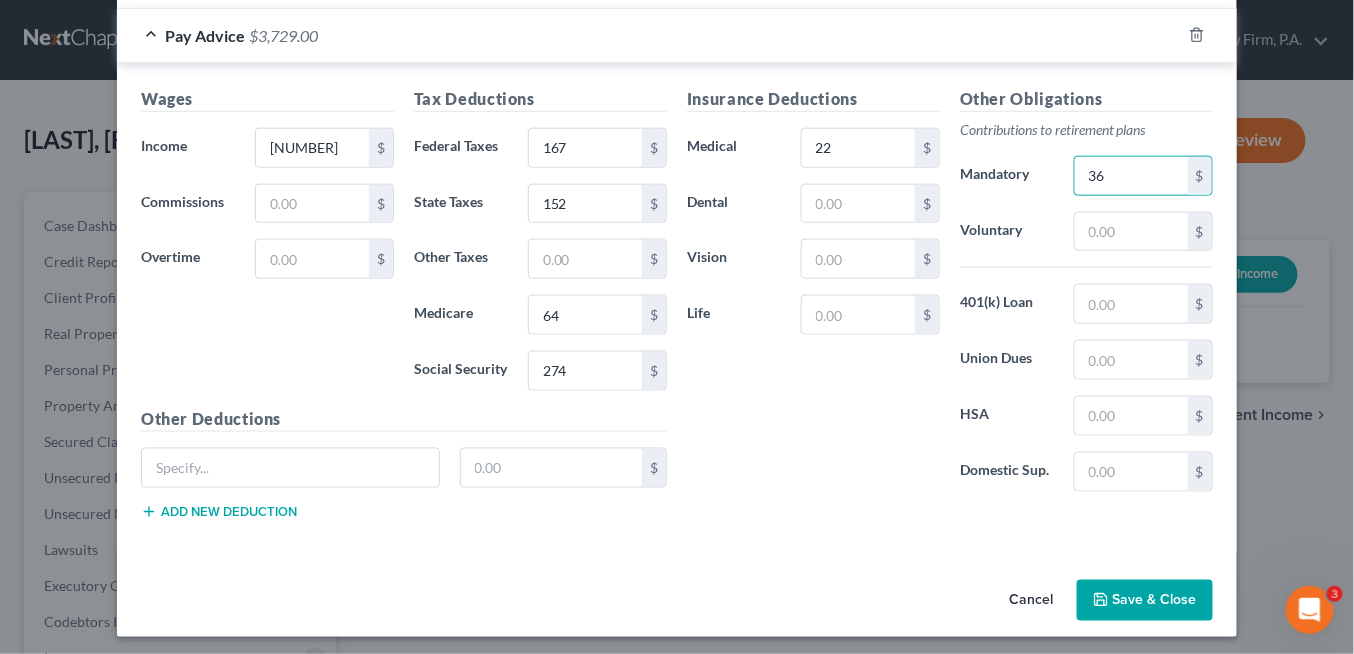 type on "36" 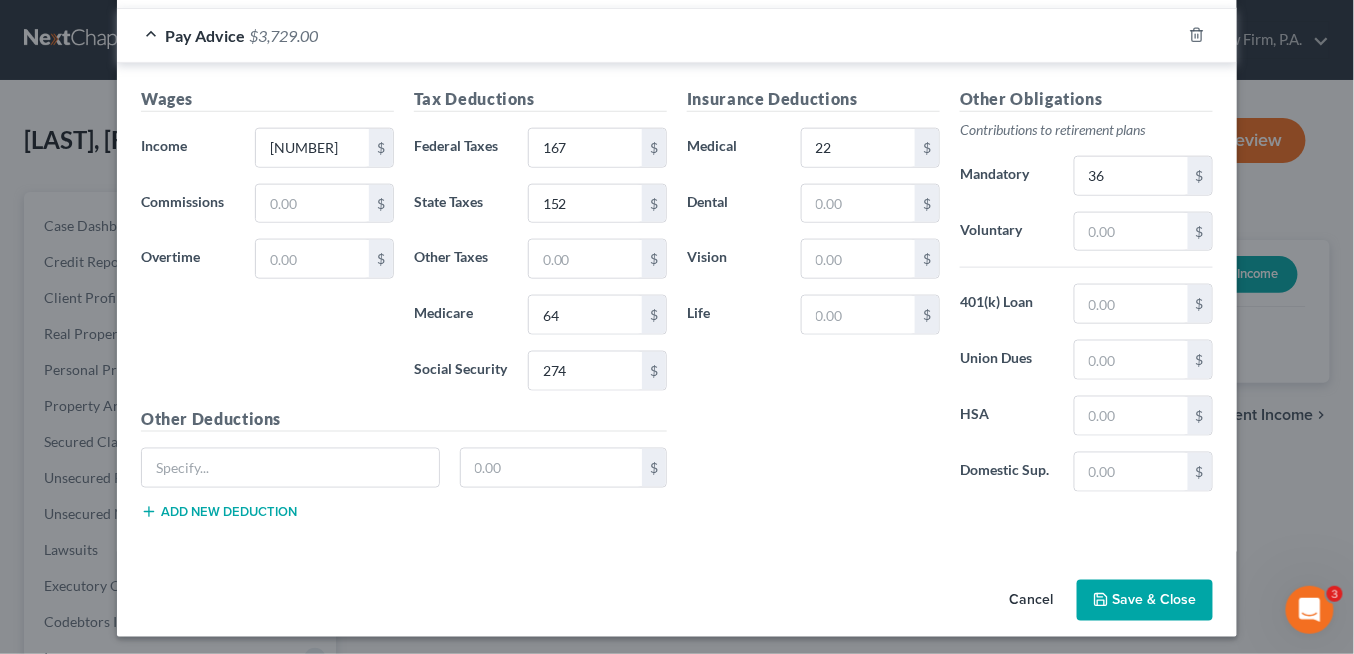 click on "Save & Close" at bounding box center (1145, 601) 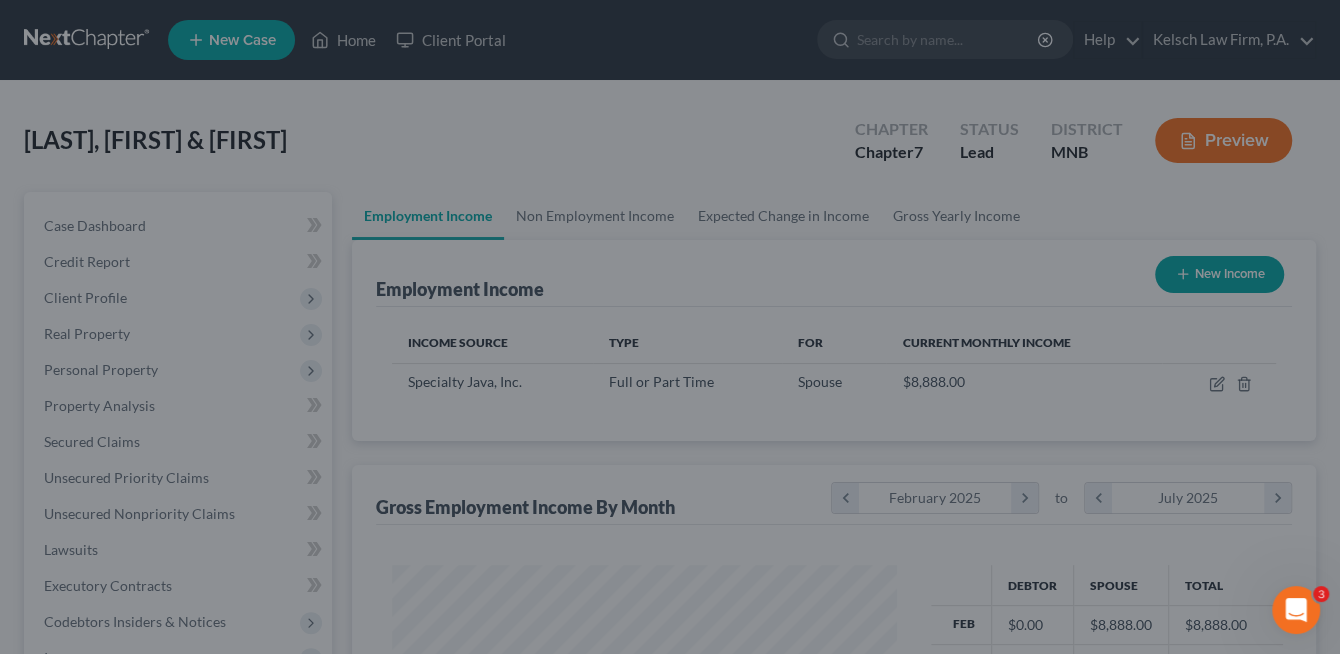 scroll, scrollTop: 999644, scrollLeft: 999461, axis: both 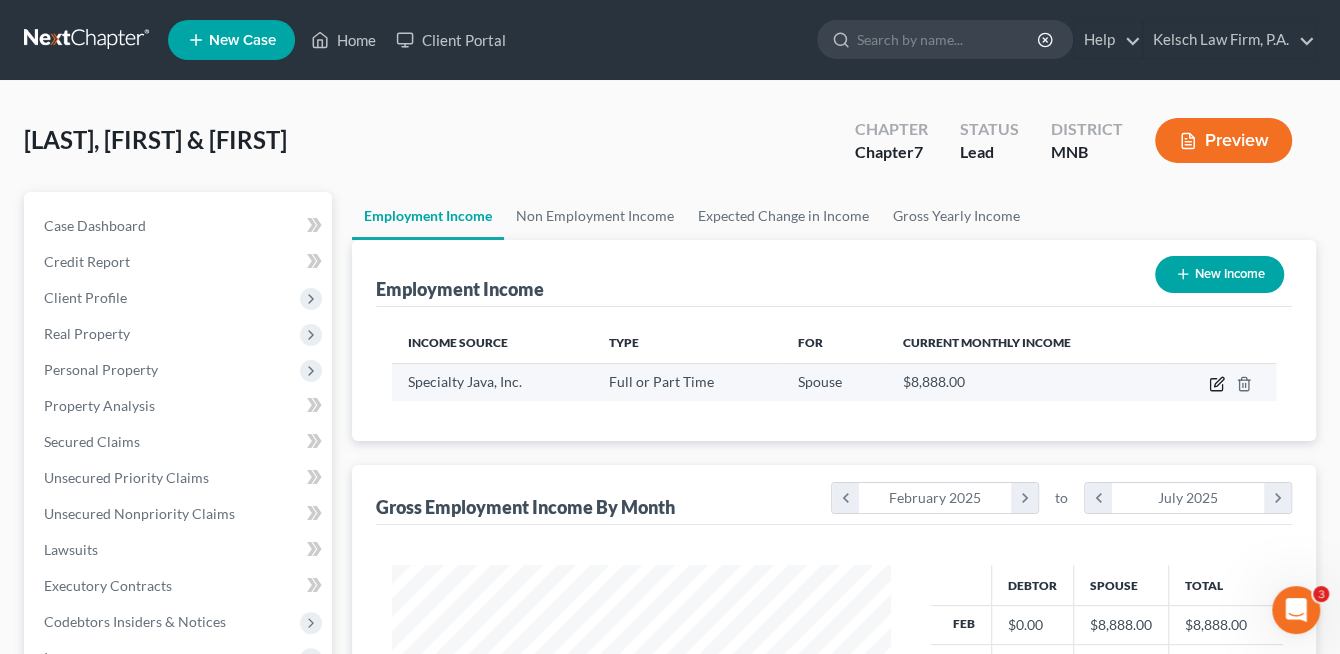 click 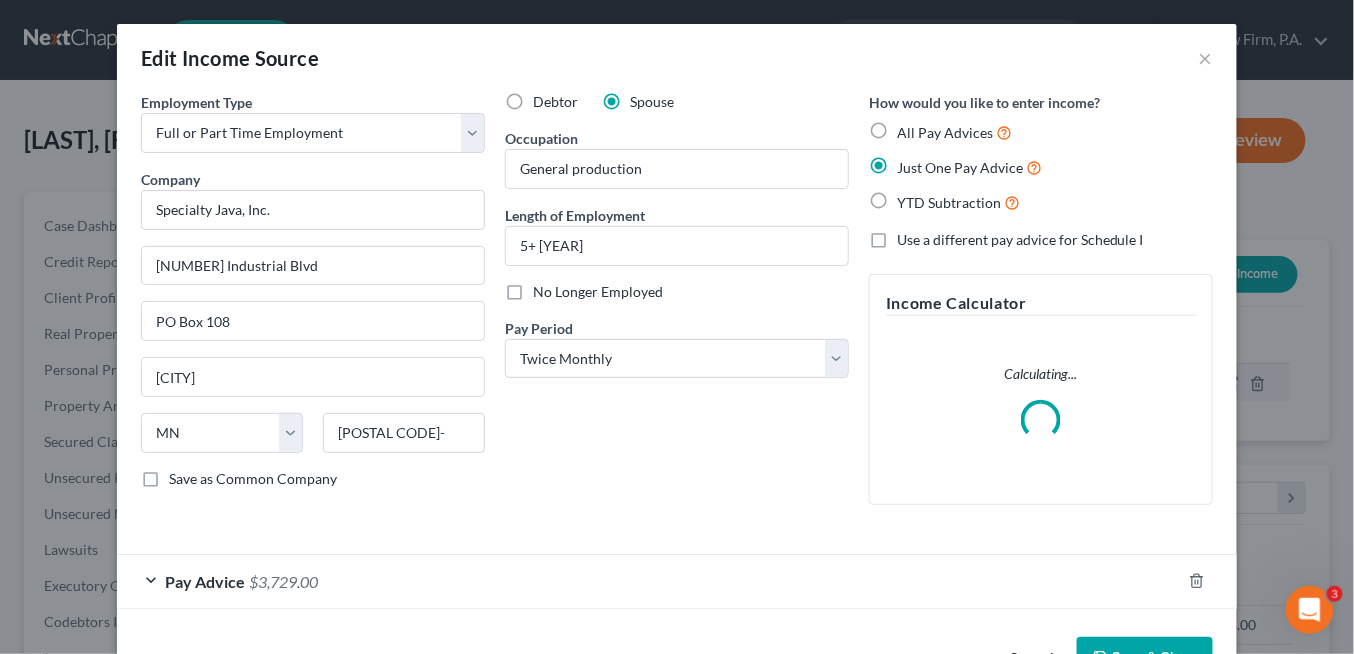 scroll, scrollTop: 999644, scrollLeft: 999454, axis: both 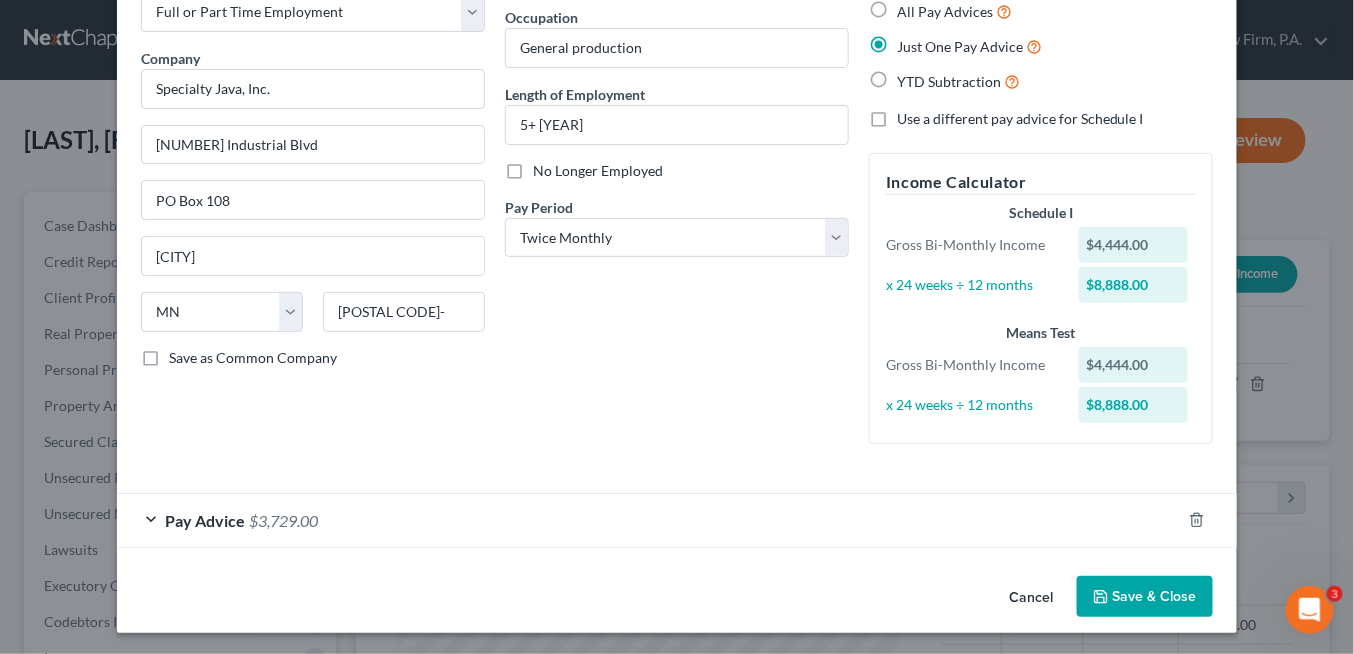 click on "Cancel" at bounding box center [1031, 598] 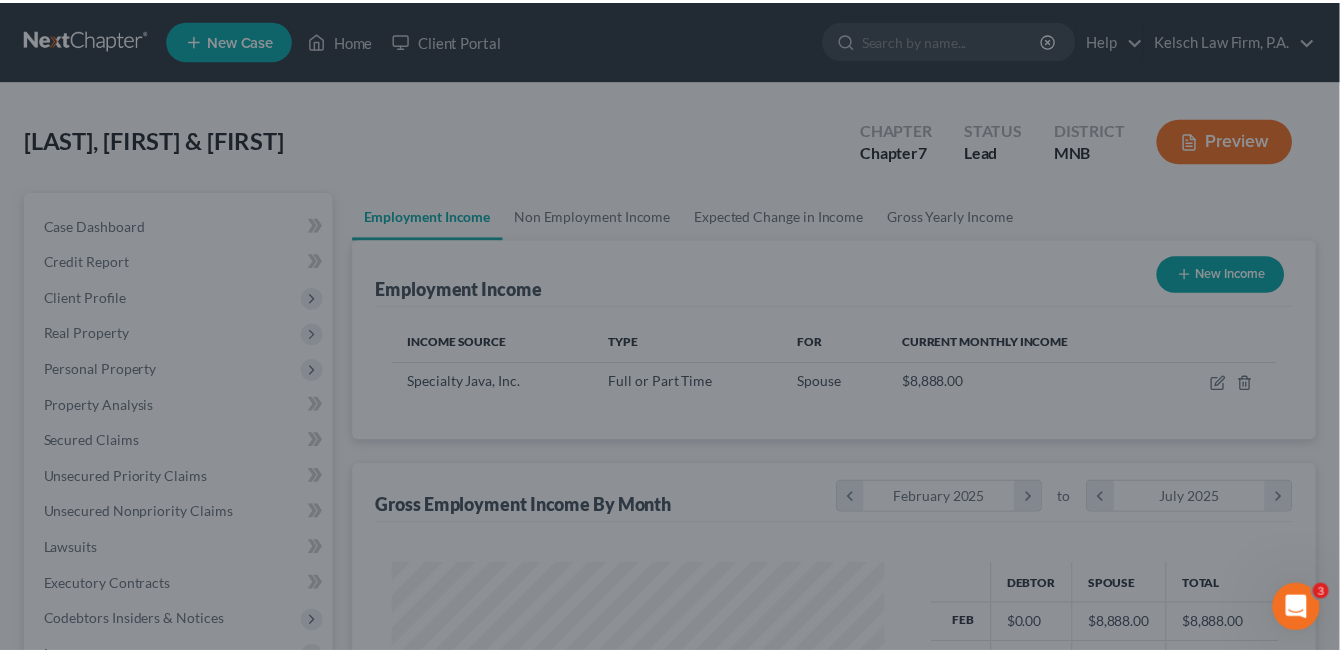 scroll, scrollTop: 356, scrollLeft: 539, axis: both 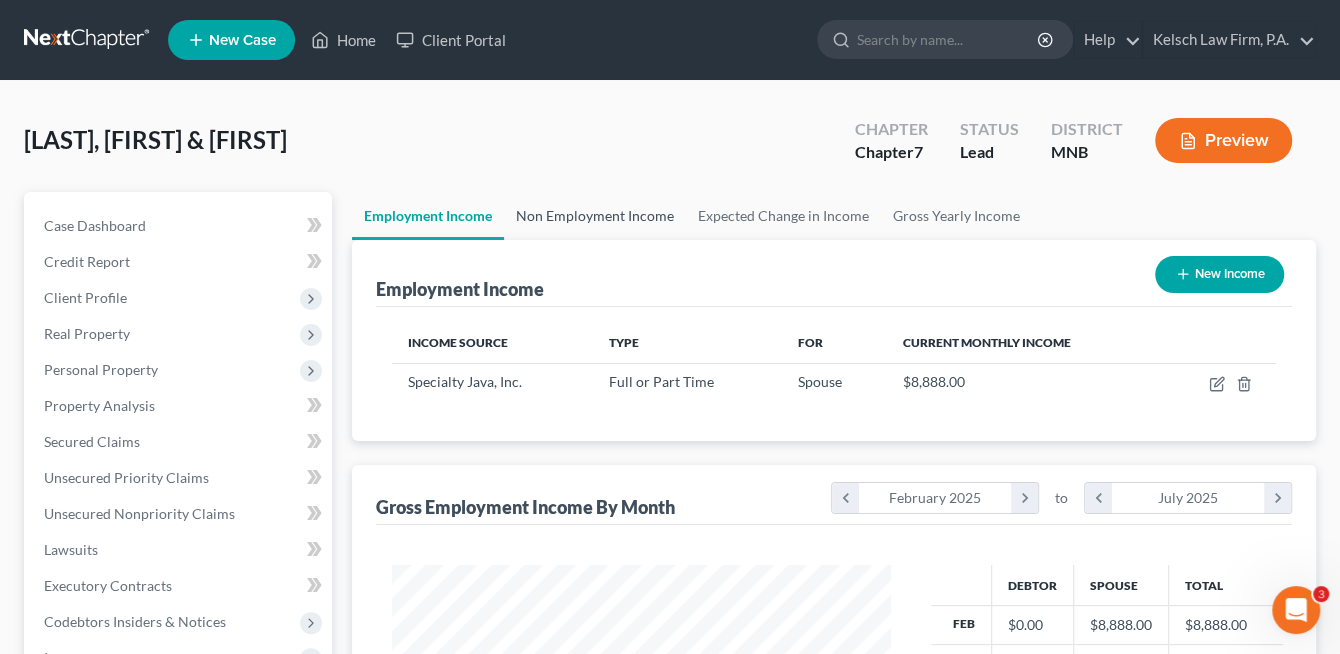 click on "Non Employment Income" at bounding box center [595, 216] 